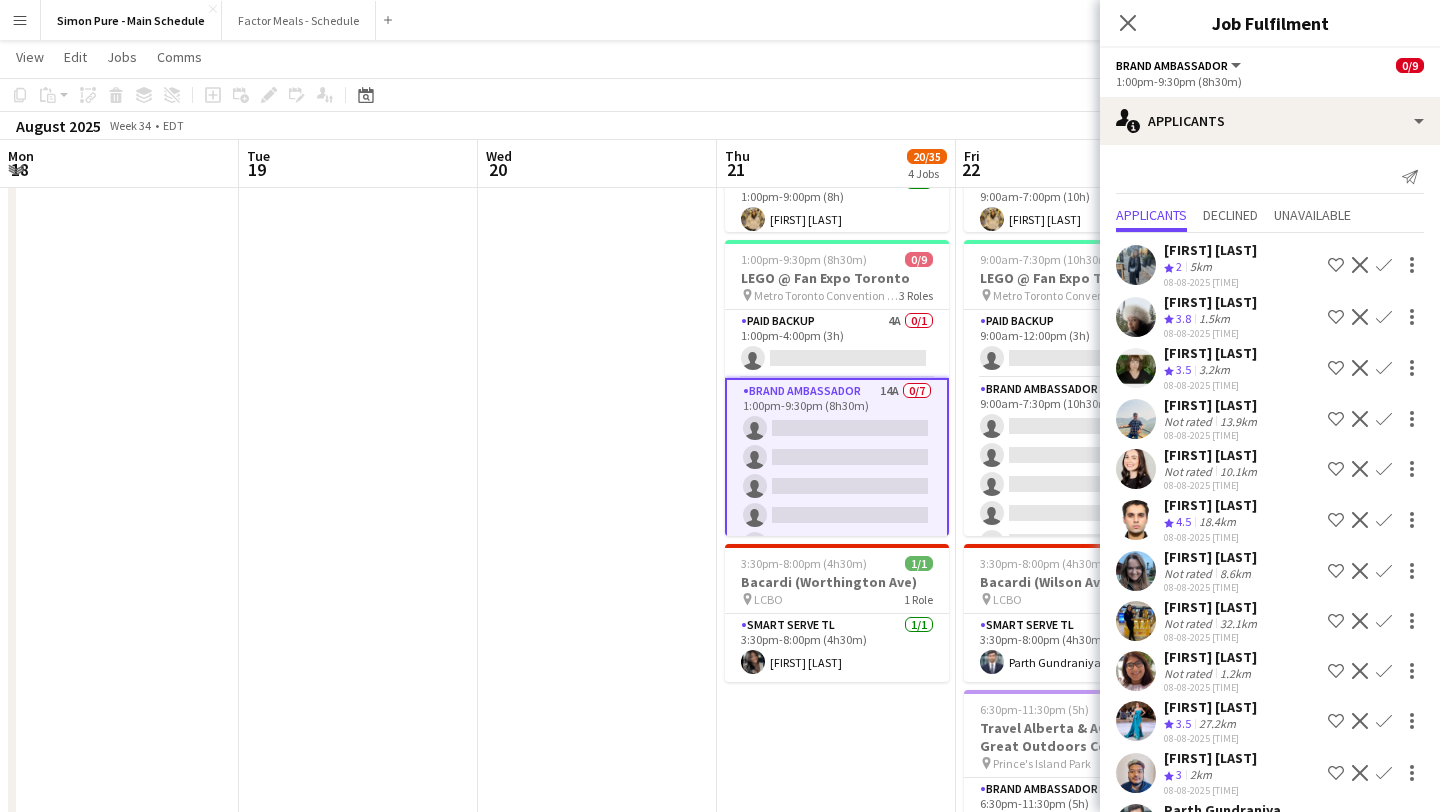 scroll, scrollTop: 600, scrollLeft: 0, axis: vertical 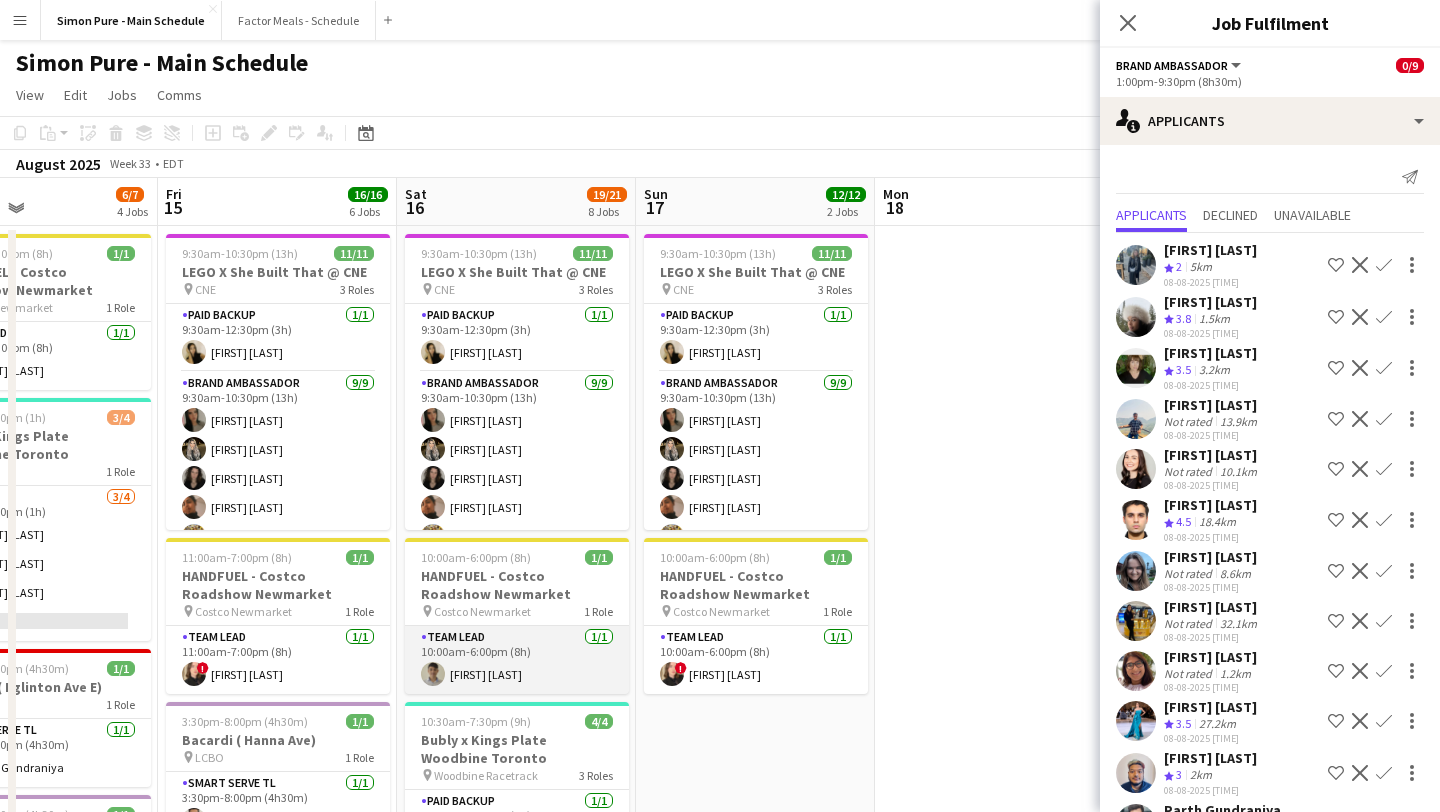 click on "Team Lead   1/1   10:00am-6:00pm (8h)
[FIRST] [LAST]" at bounding box center [517, 660] 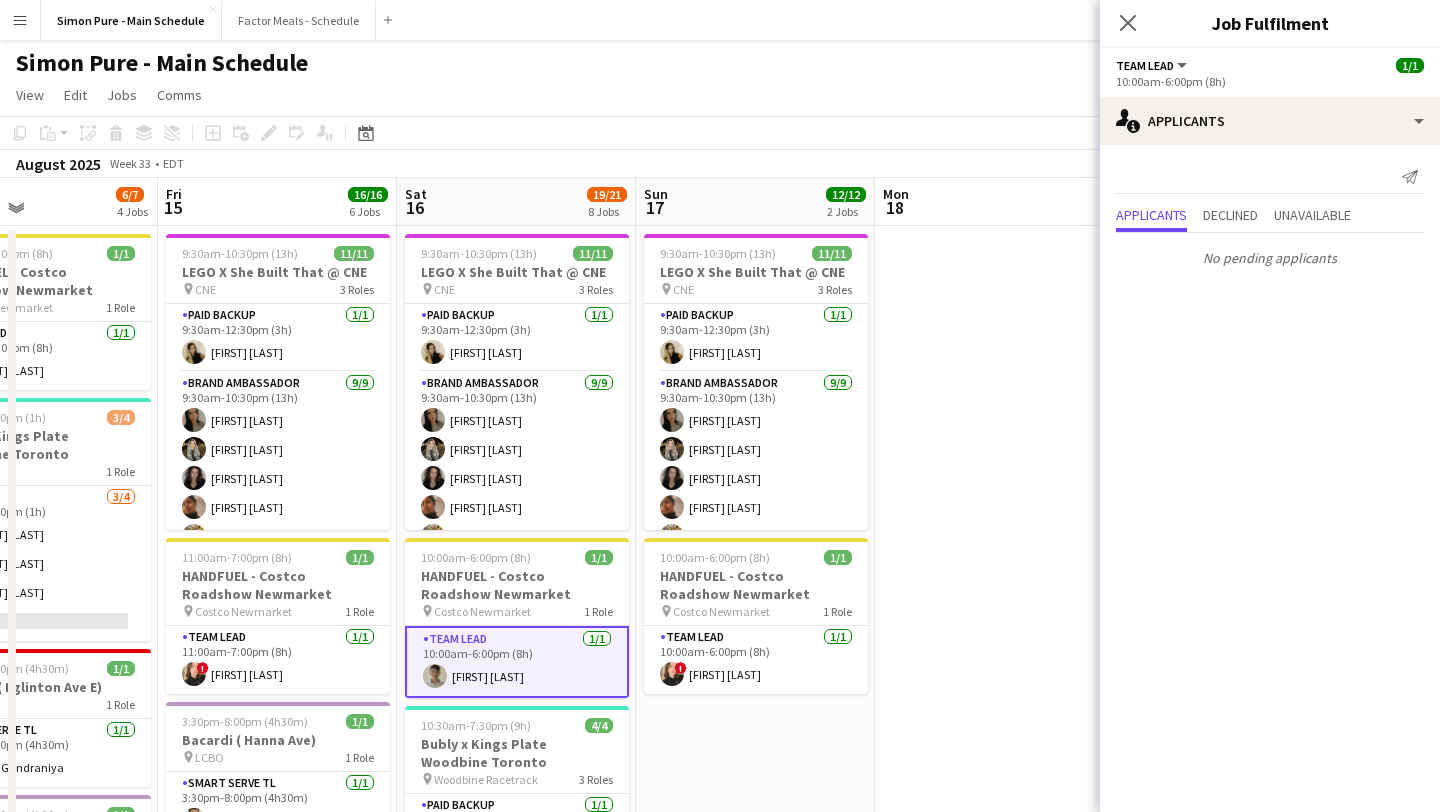 click on "Team Lead   1/1   10:00am-6:00pm (8h)
[FIRST] [LAST]" at bounding box center [517, 662] 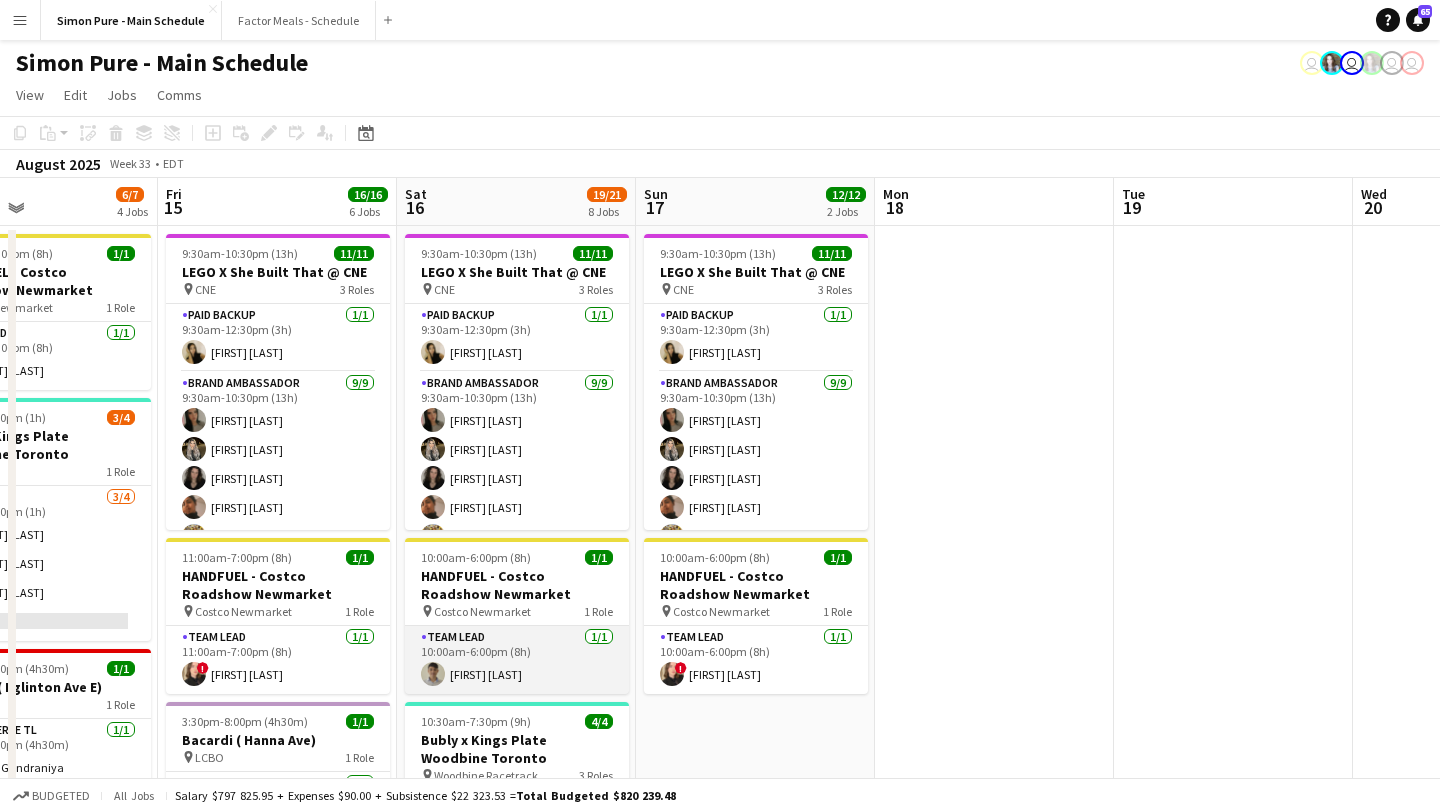 click on "Team Lead   1/1   10:00am-6:00pm (8h)
[FIRST] [LAST]" at bounding box center (517, 660) 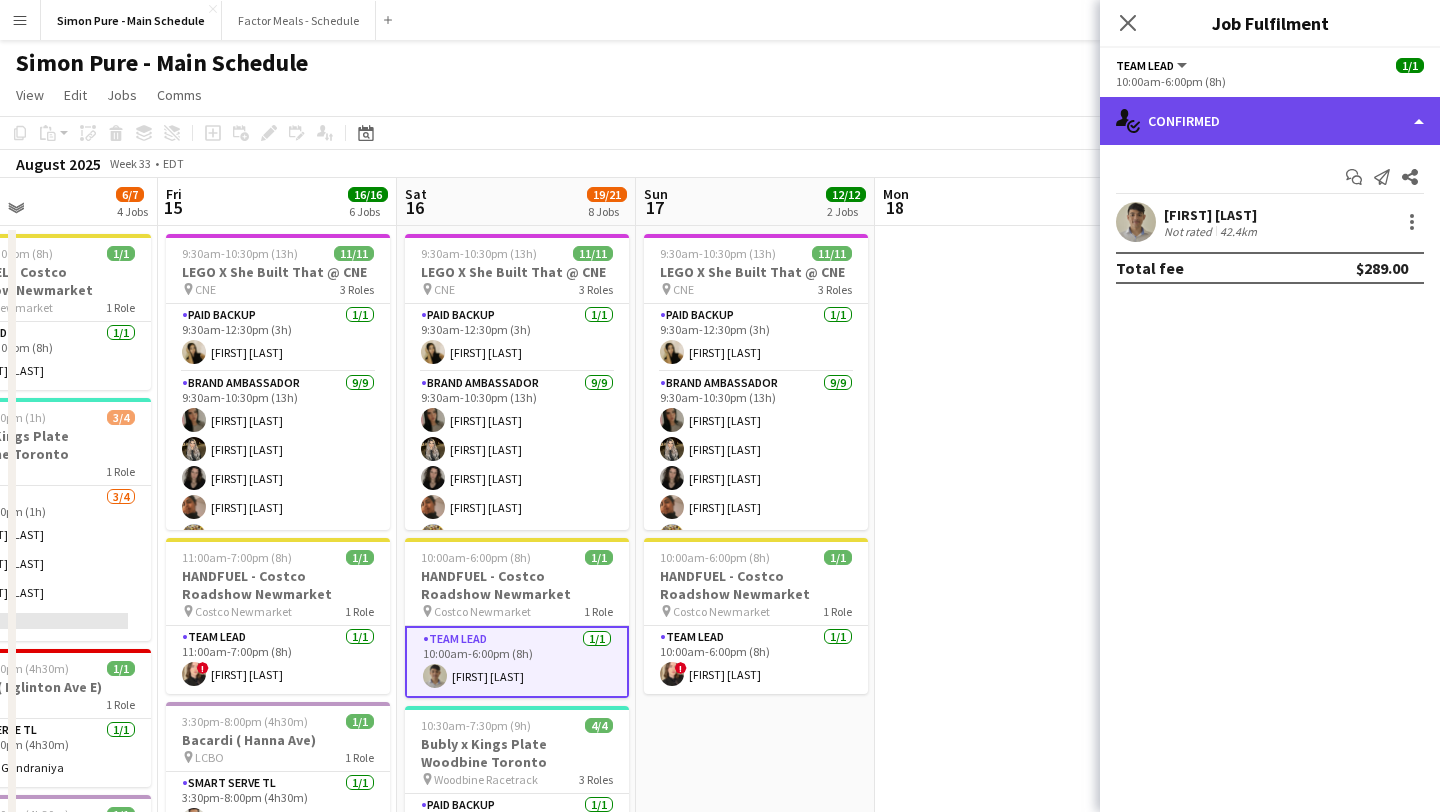 click on "single-neutral-actions-check-2
Confirmed" 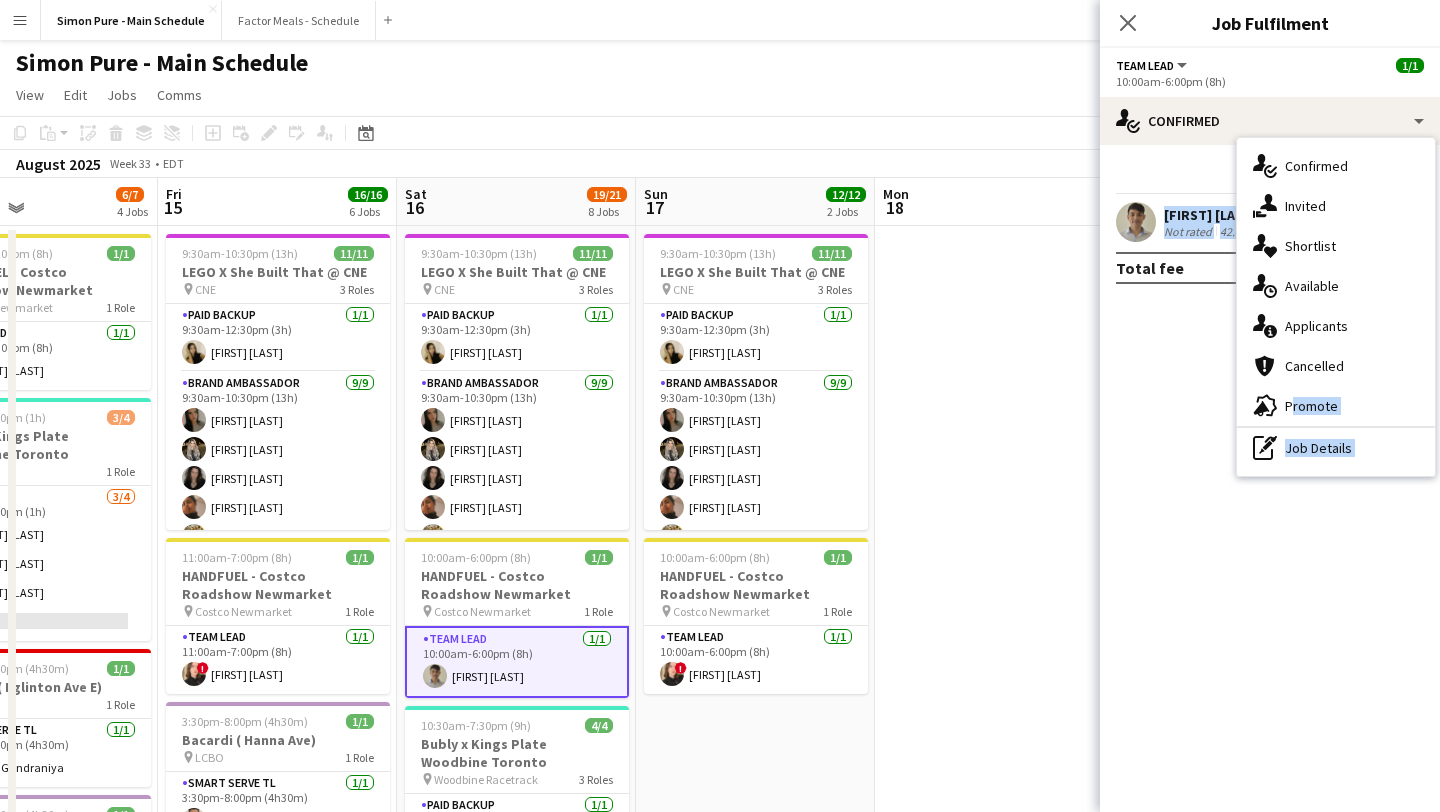 drag, startPoint x: 1352, startPoint y: 398, endPoint x: 1439, endPoint y: 332, distance: 109.201645 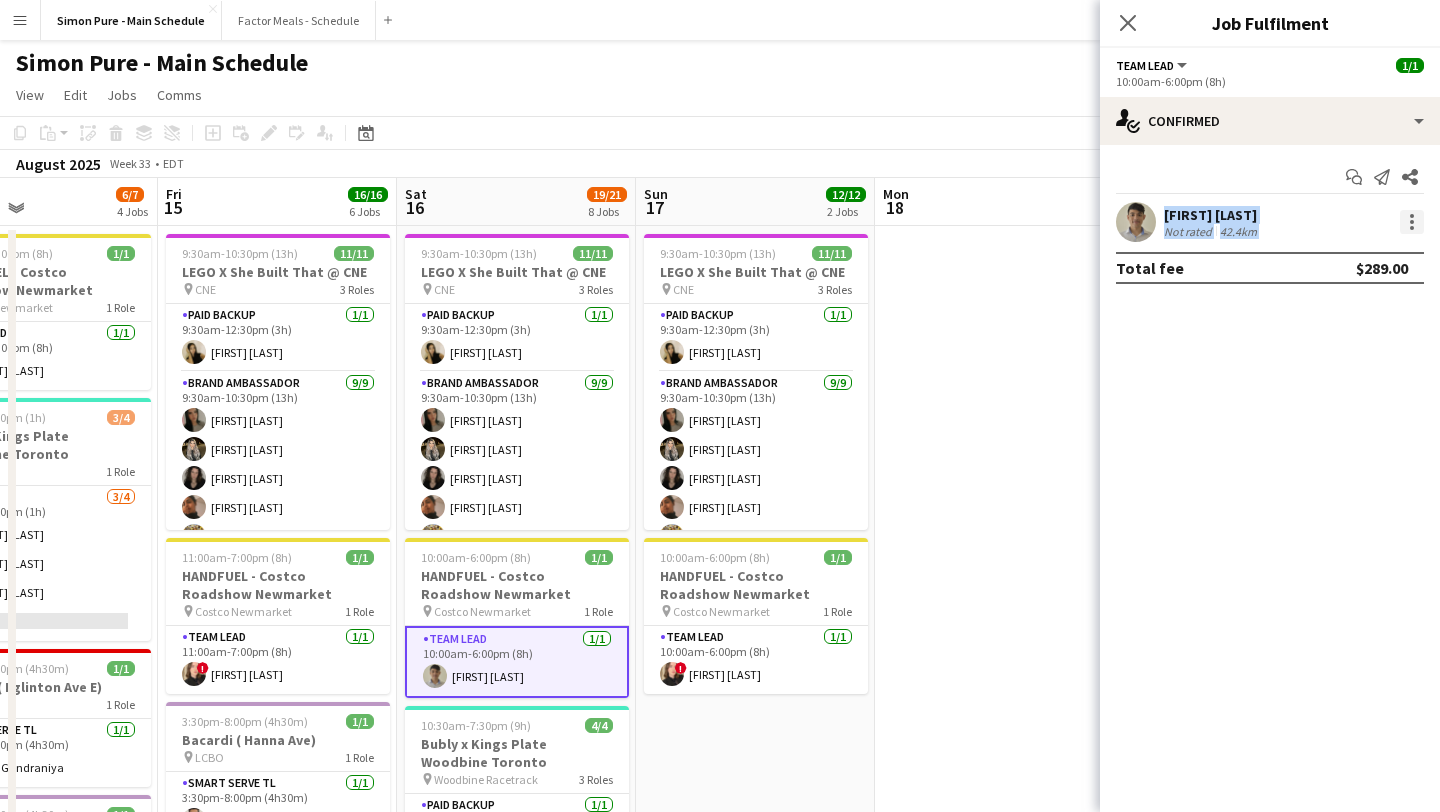 click at bounding box center [1412, 216] 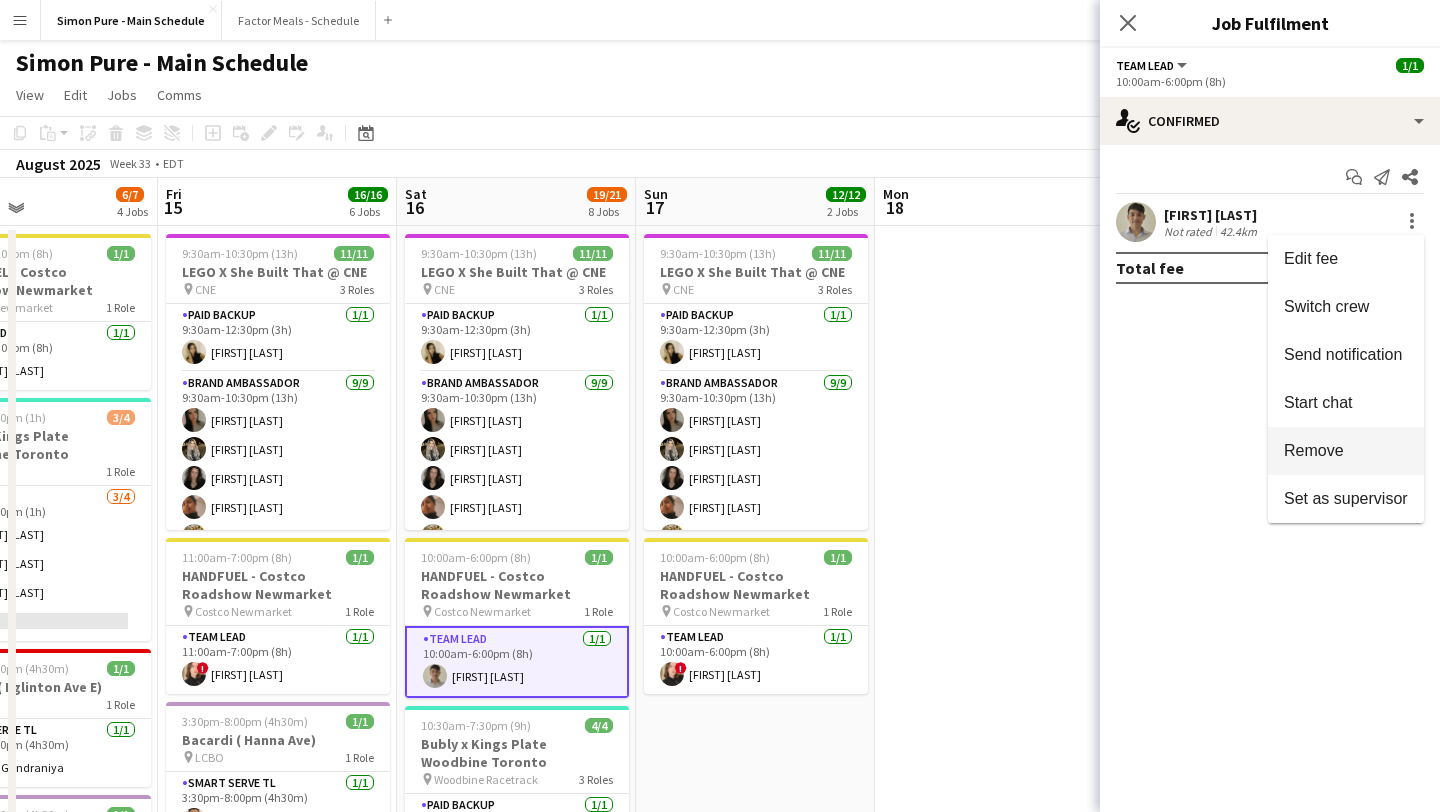 click on "Remove" at bounding box center [1346, 451] 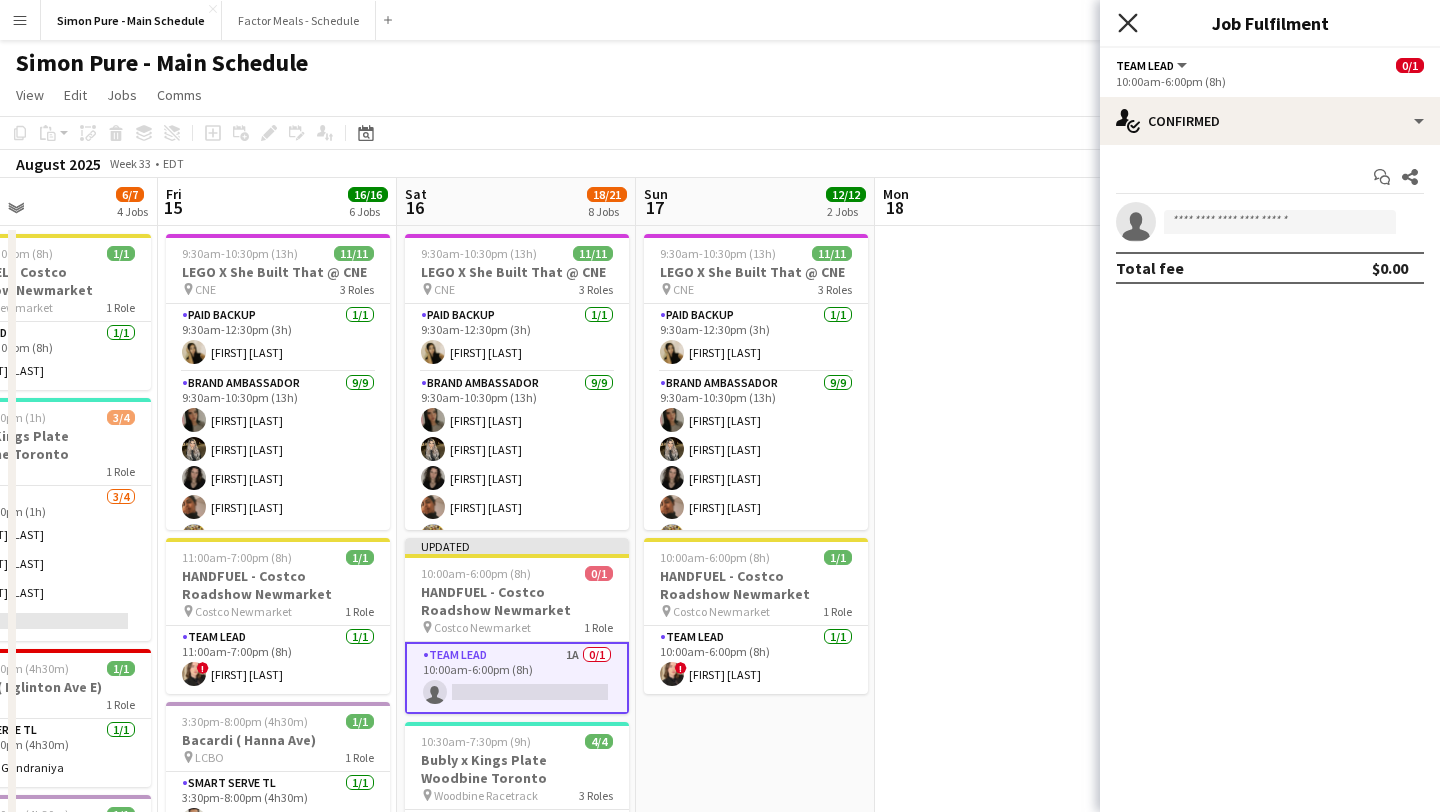 click 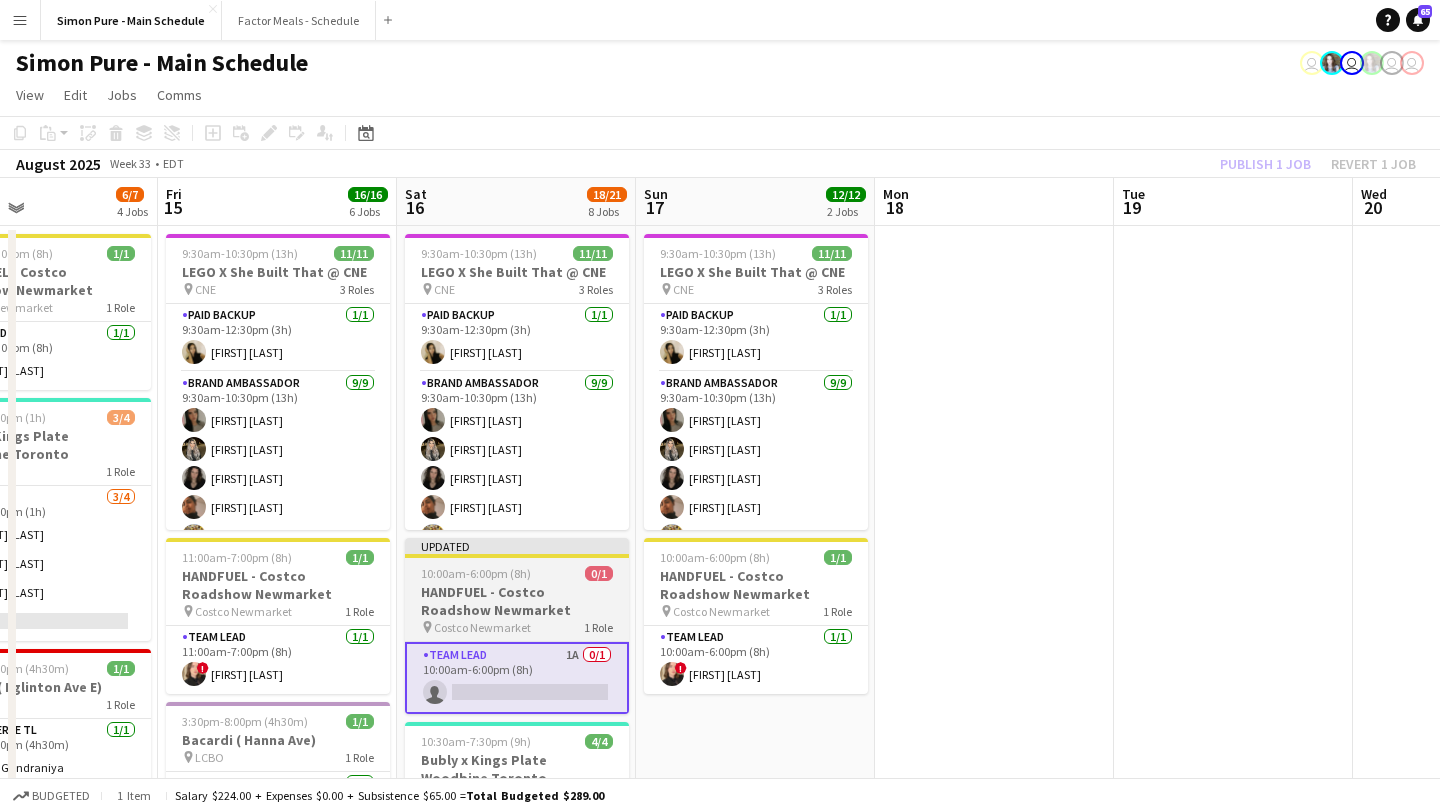 click on "10:00am-6:00pm (8h)" at bounding box center (476, 573) 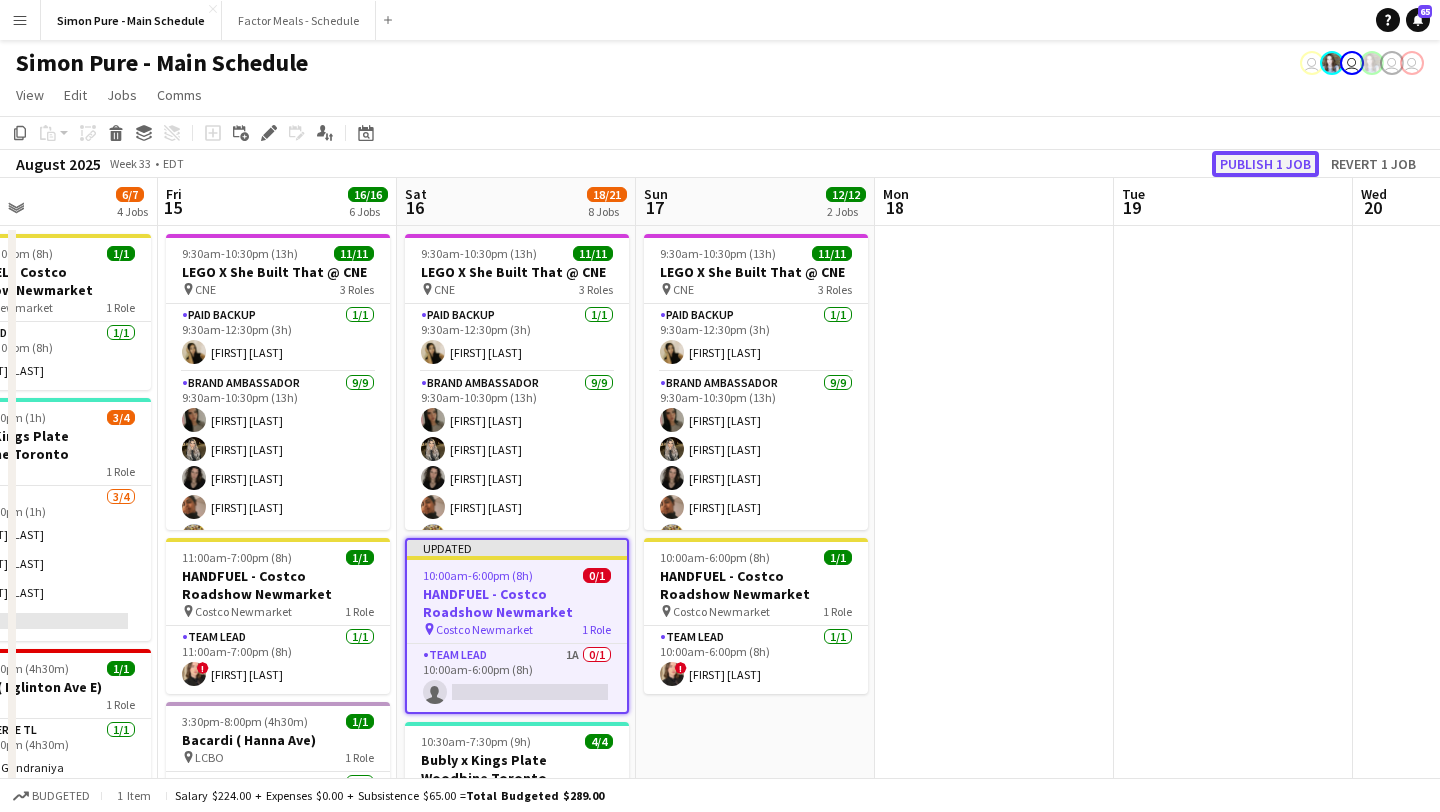 click on "Publish 1 job" 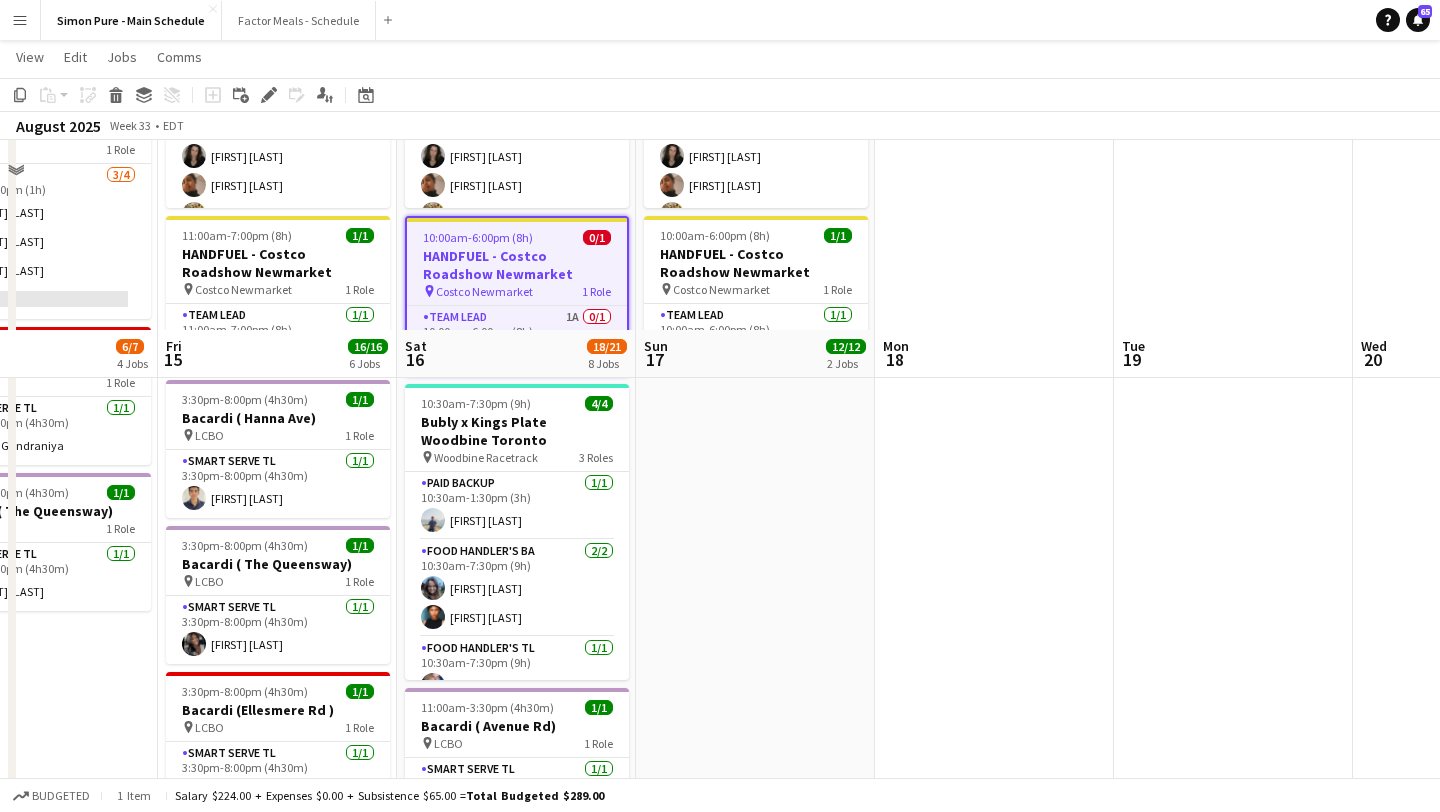 scroll, scrollTop: 0, scrollLeft: 0, axis: both 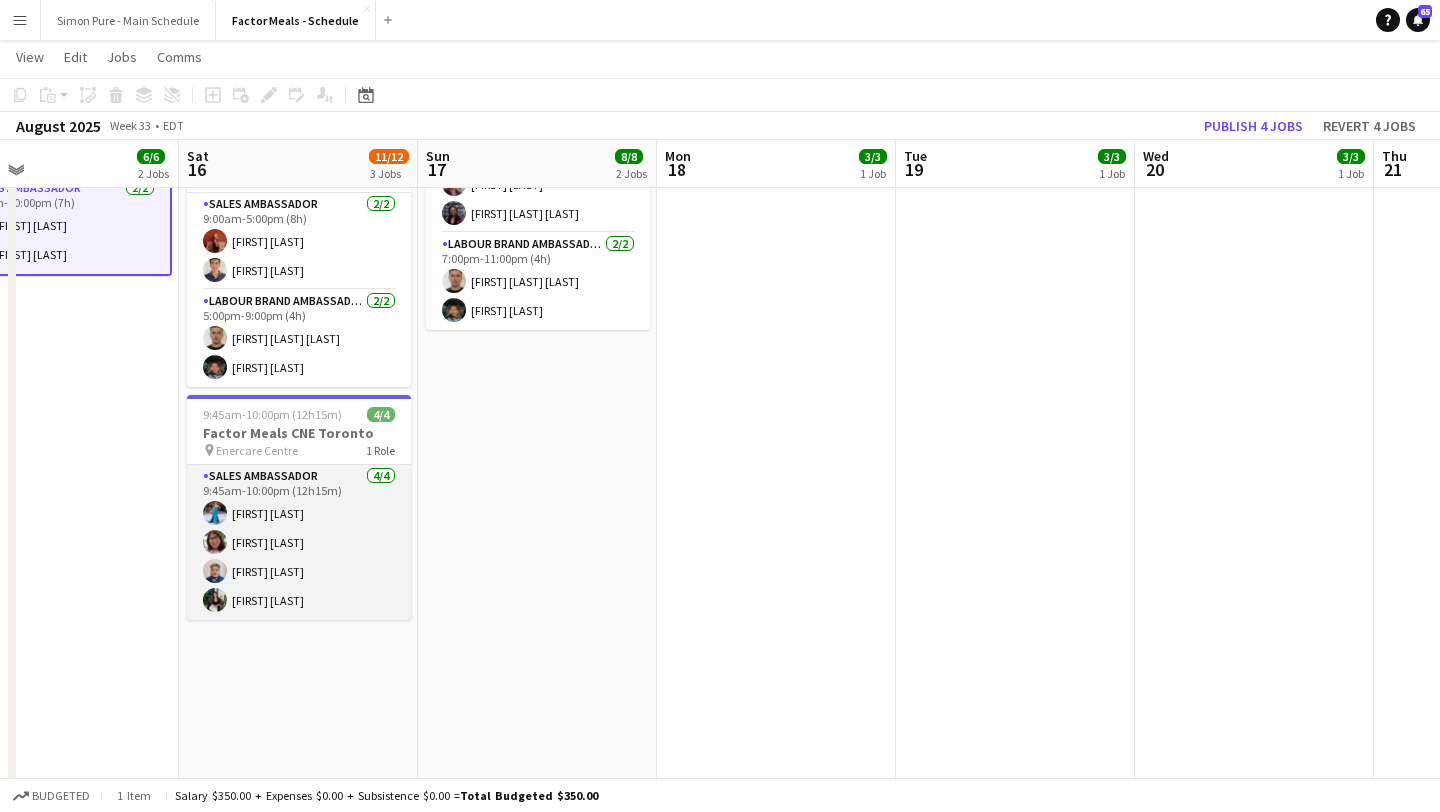 click on "Sales Ambassador   4/4   9:45am-10:00pm (12h15m)
Tania Sharma Shakira Vawda Faisal Khawaja Azraa Malam" at bounding box center (299, 542) 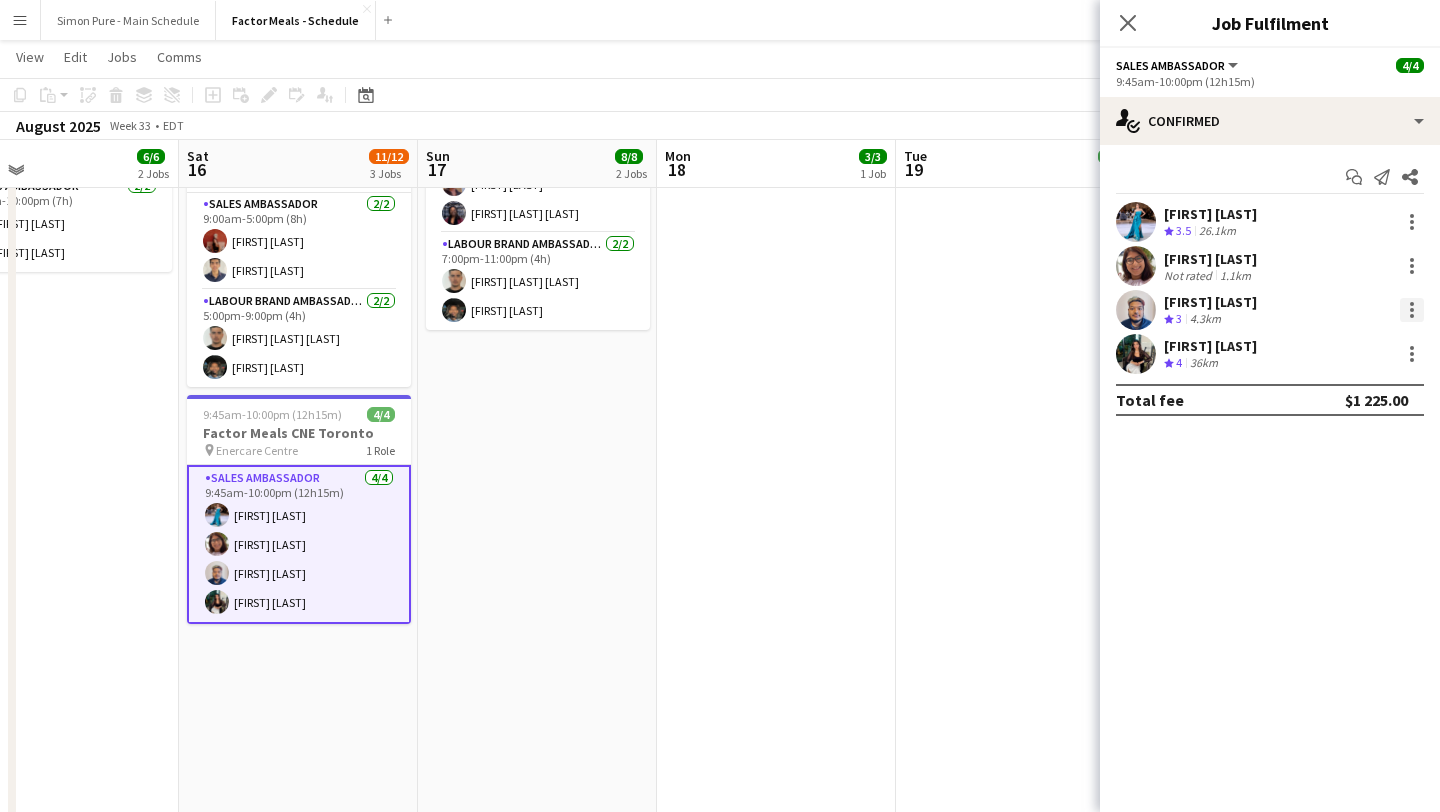 click at bounding box center [1412, 310] 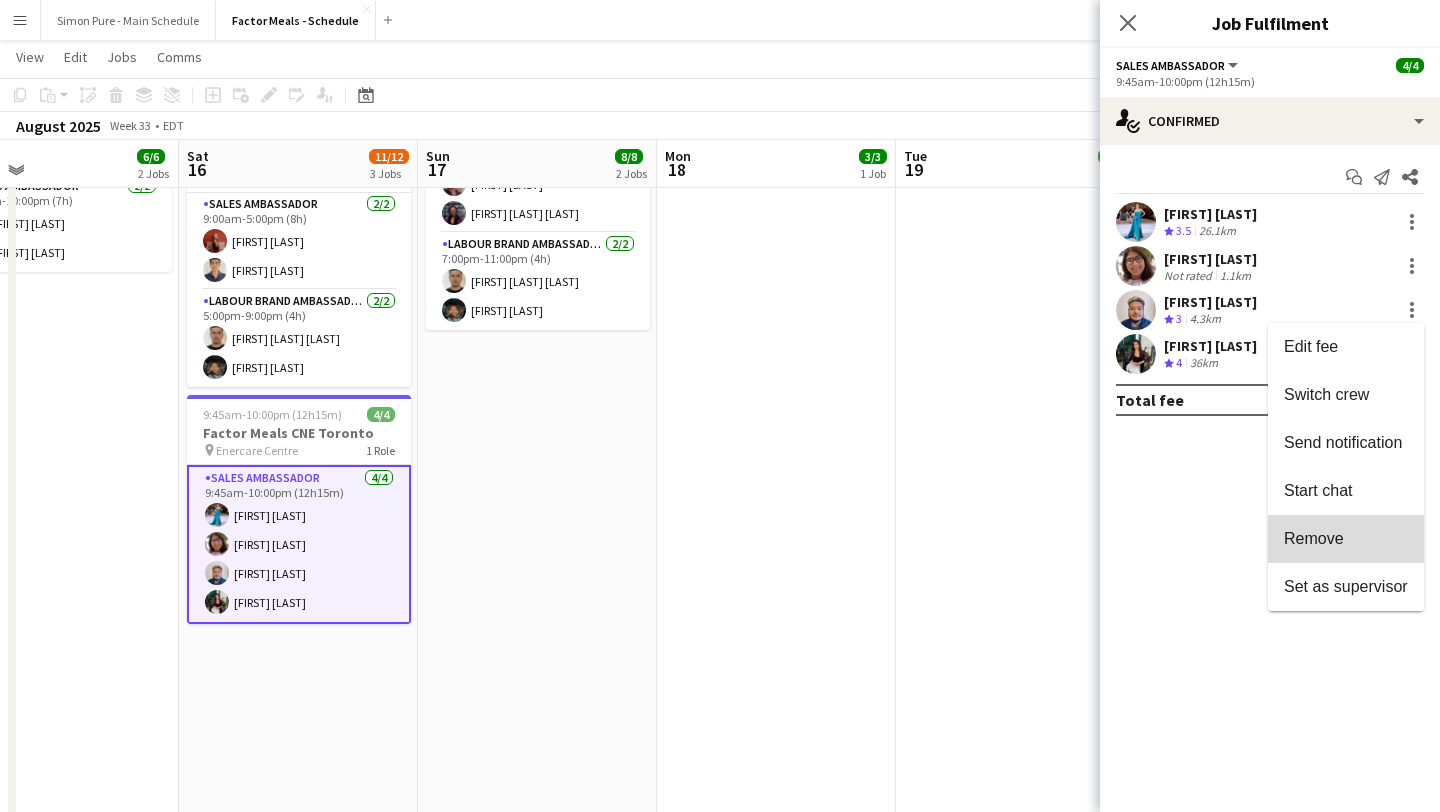 click on "Remove" at bounding box center (1346, 539) 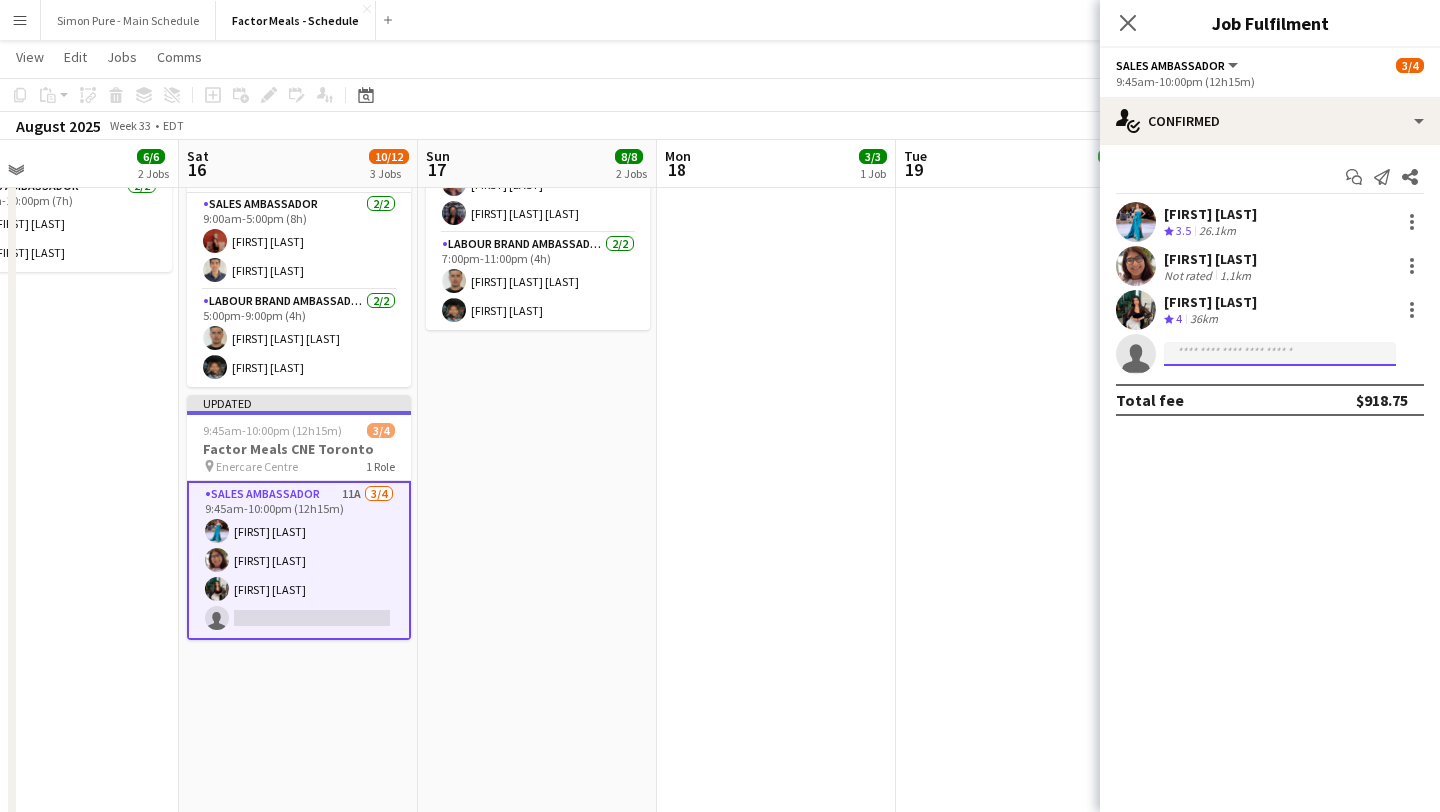 click 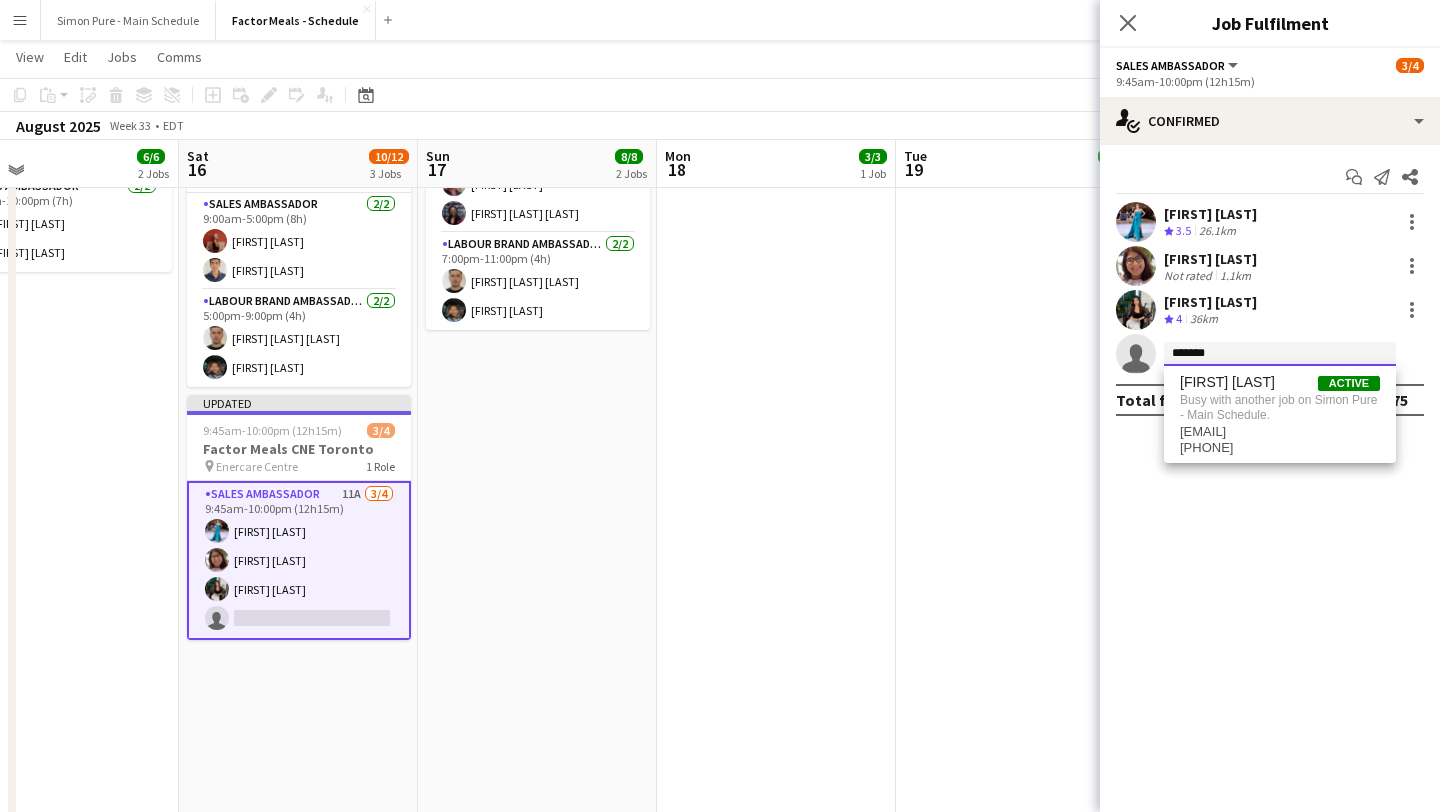 type on "*******" 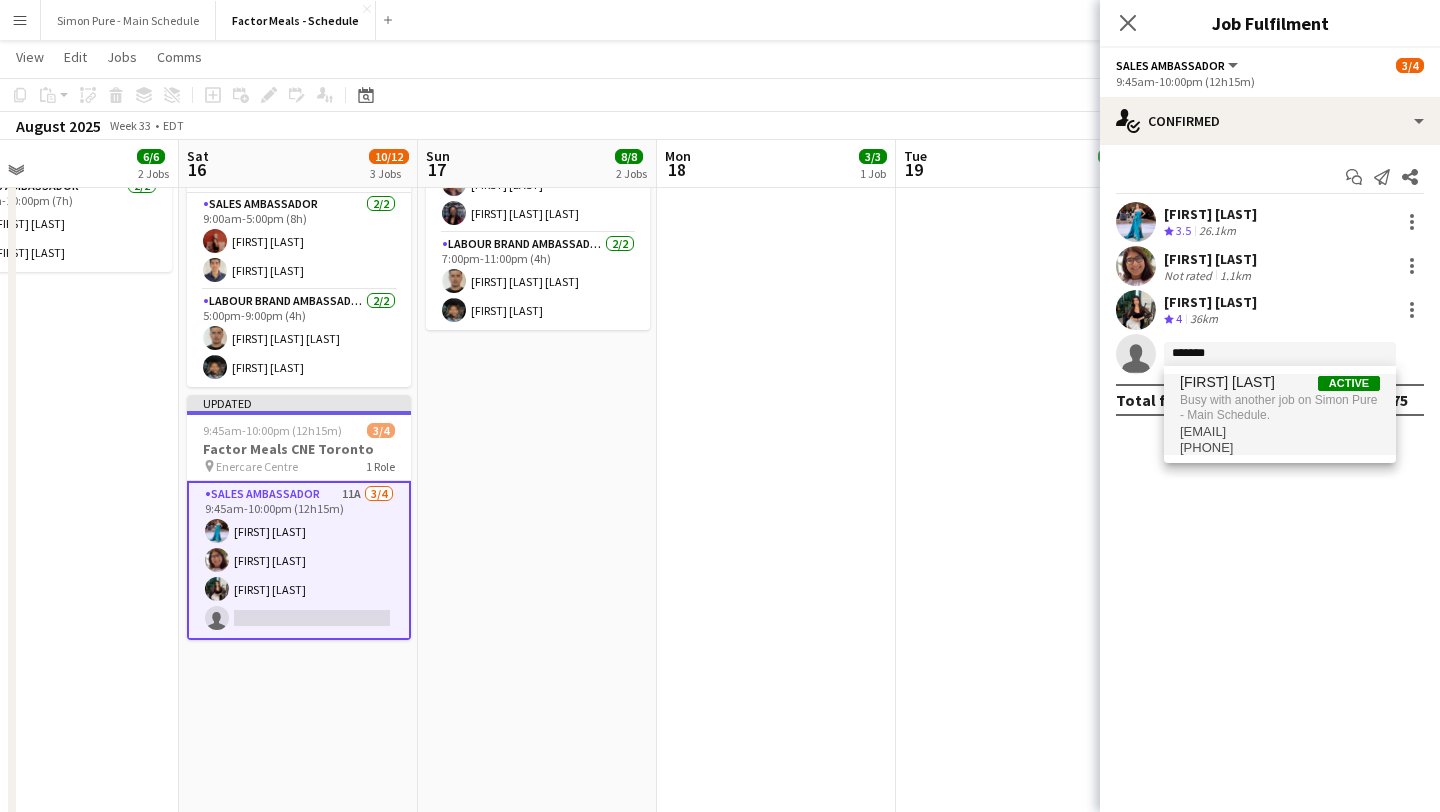 click on "[FIRST] [LAST]" at bounding box center (1227, 382) 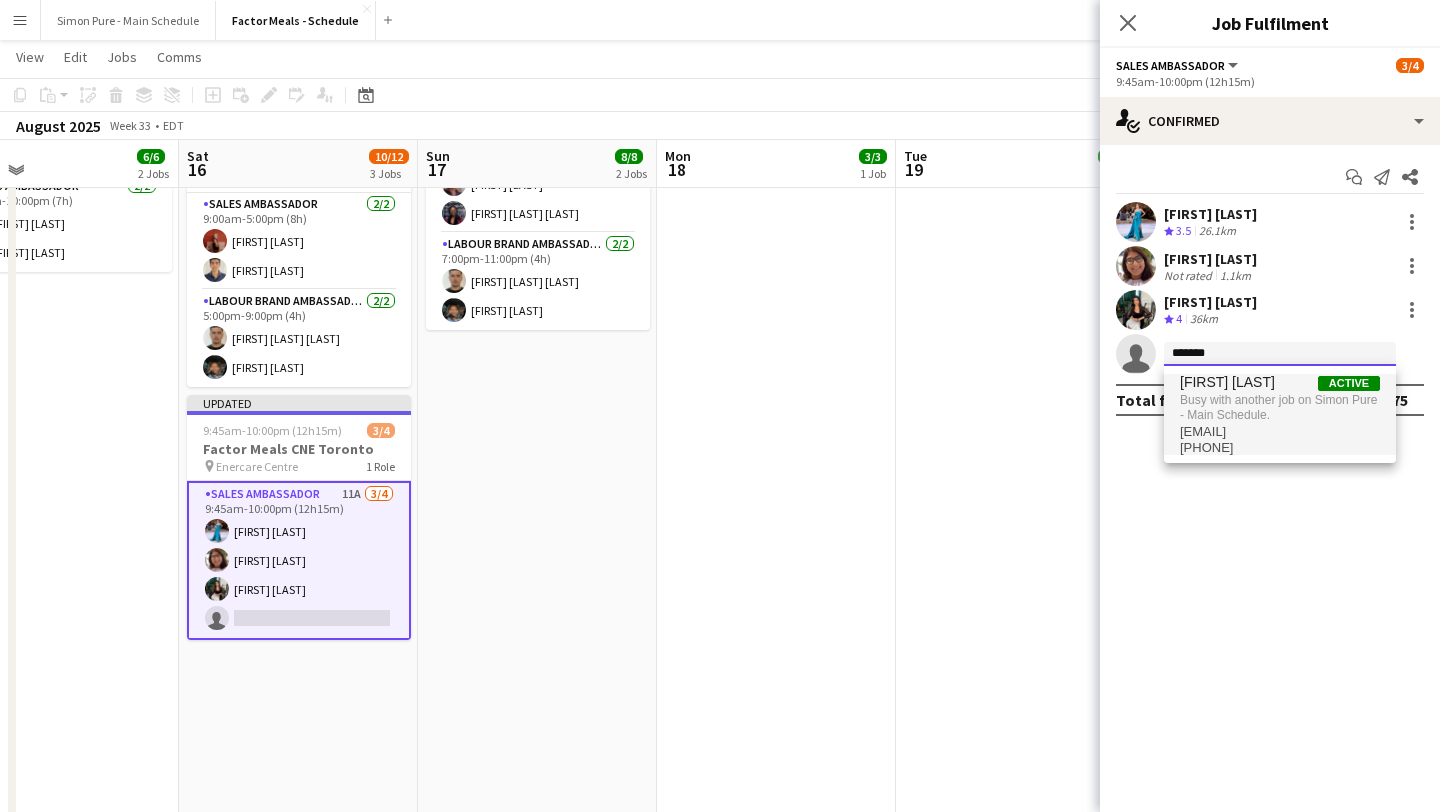 type 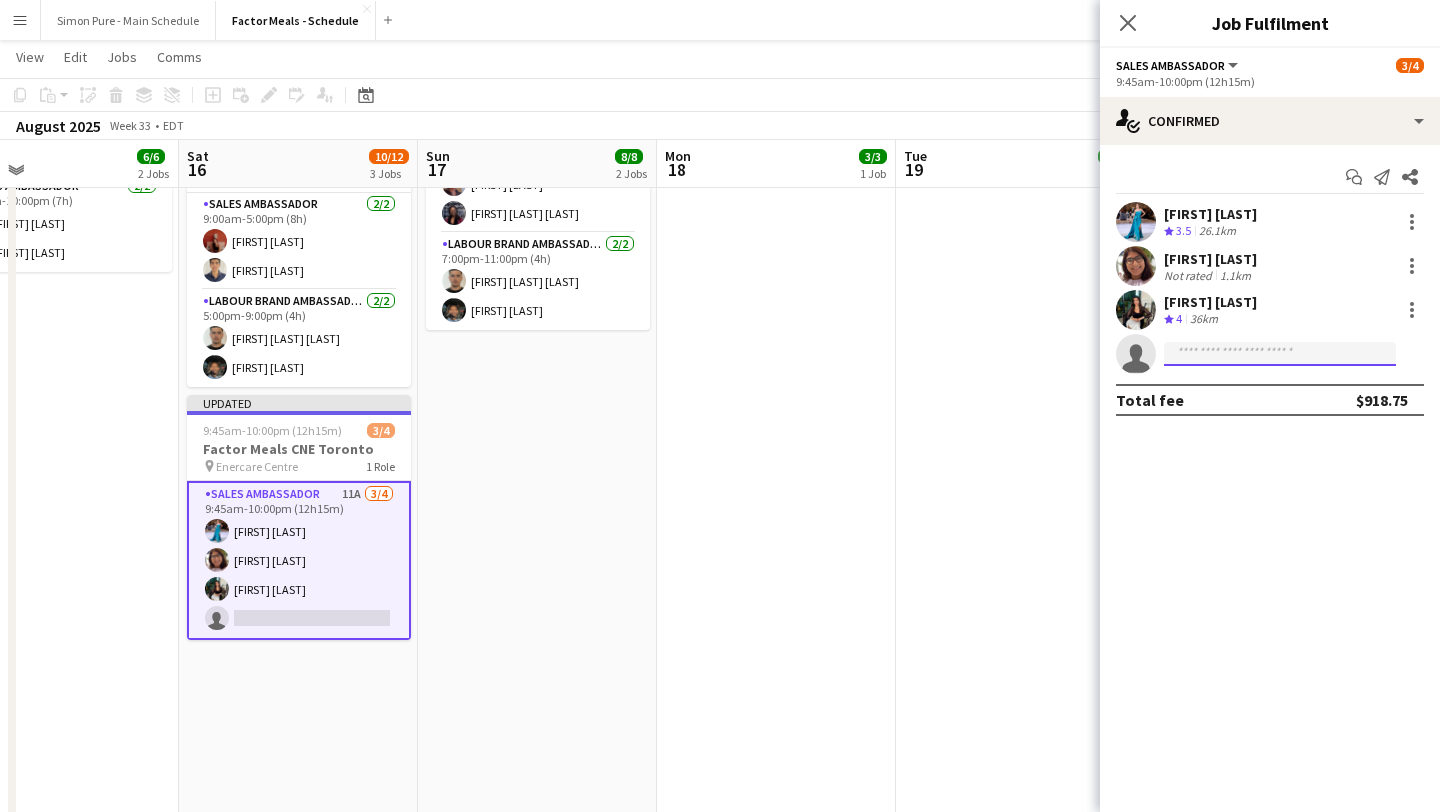 click 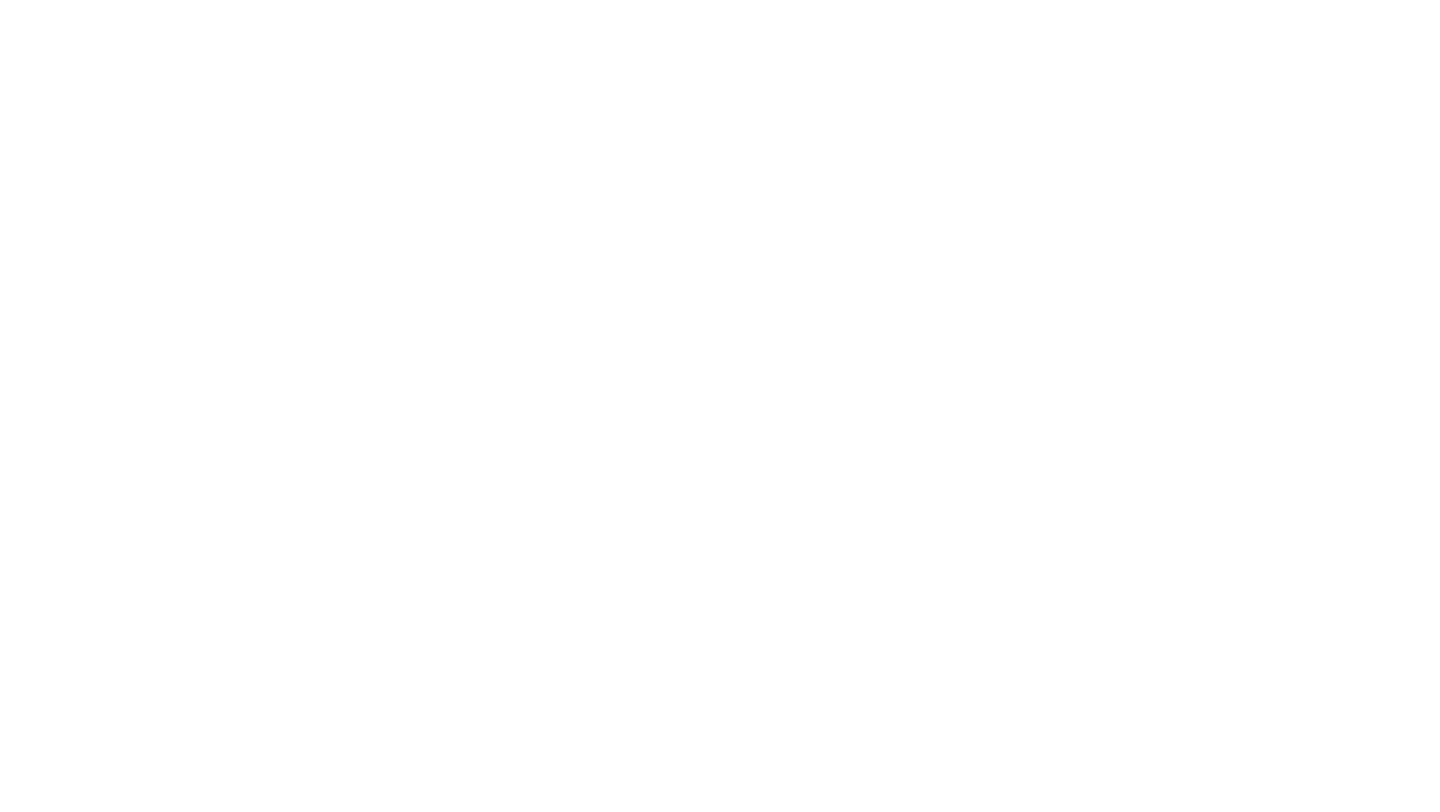 scroll, scrollTop: 0, scrollLeft: 0, axis: both 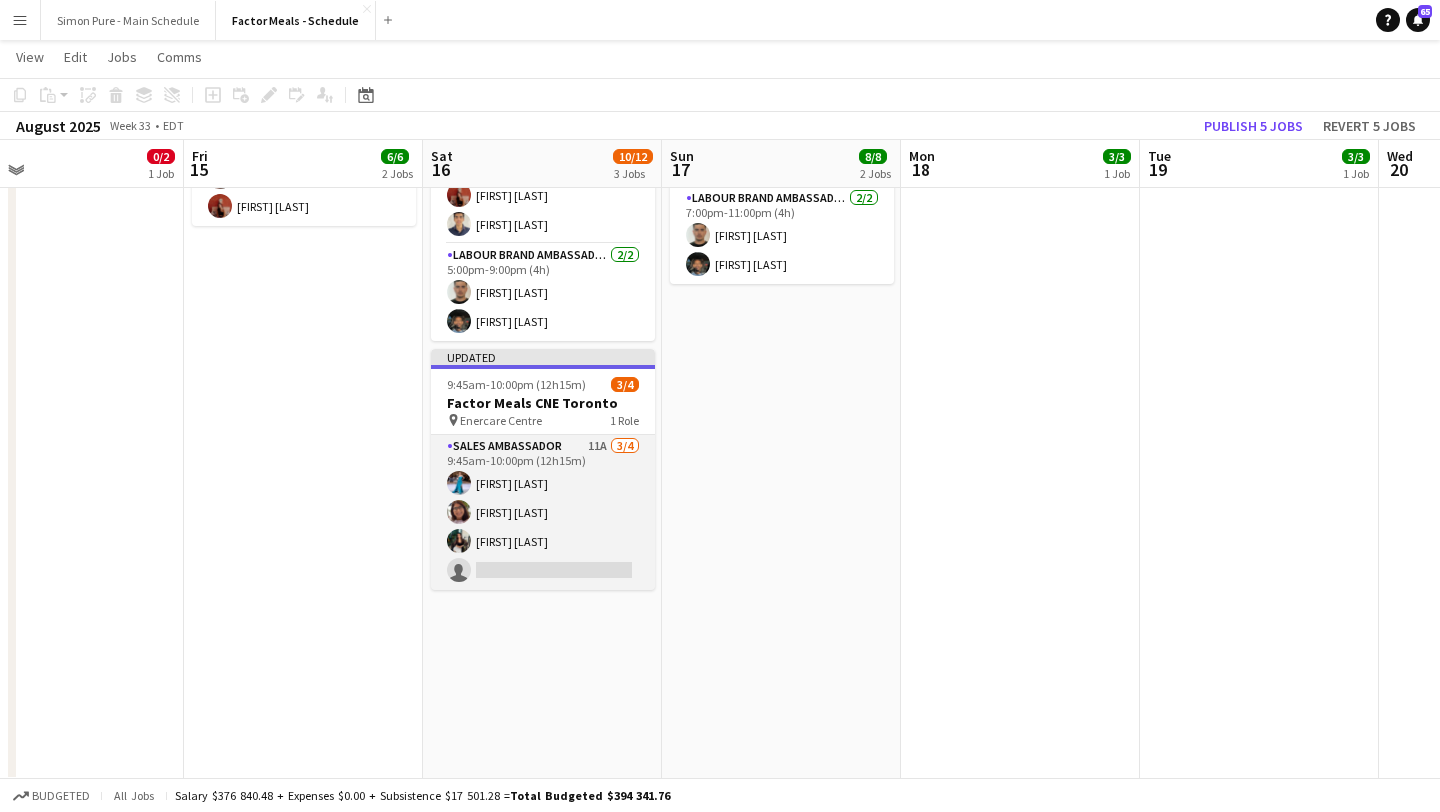 click on "Sales Ambassador   11A   3/4   9:45am-10:00pm (12h15m)
Tania Sharma Shakira Vawda Azraa Malam
single-neutral-actions" at bounding box center [543, 512] 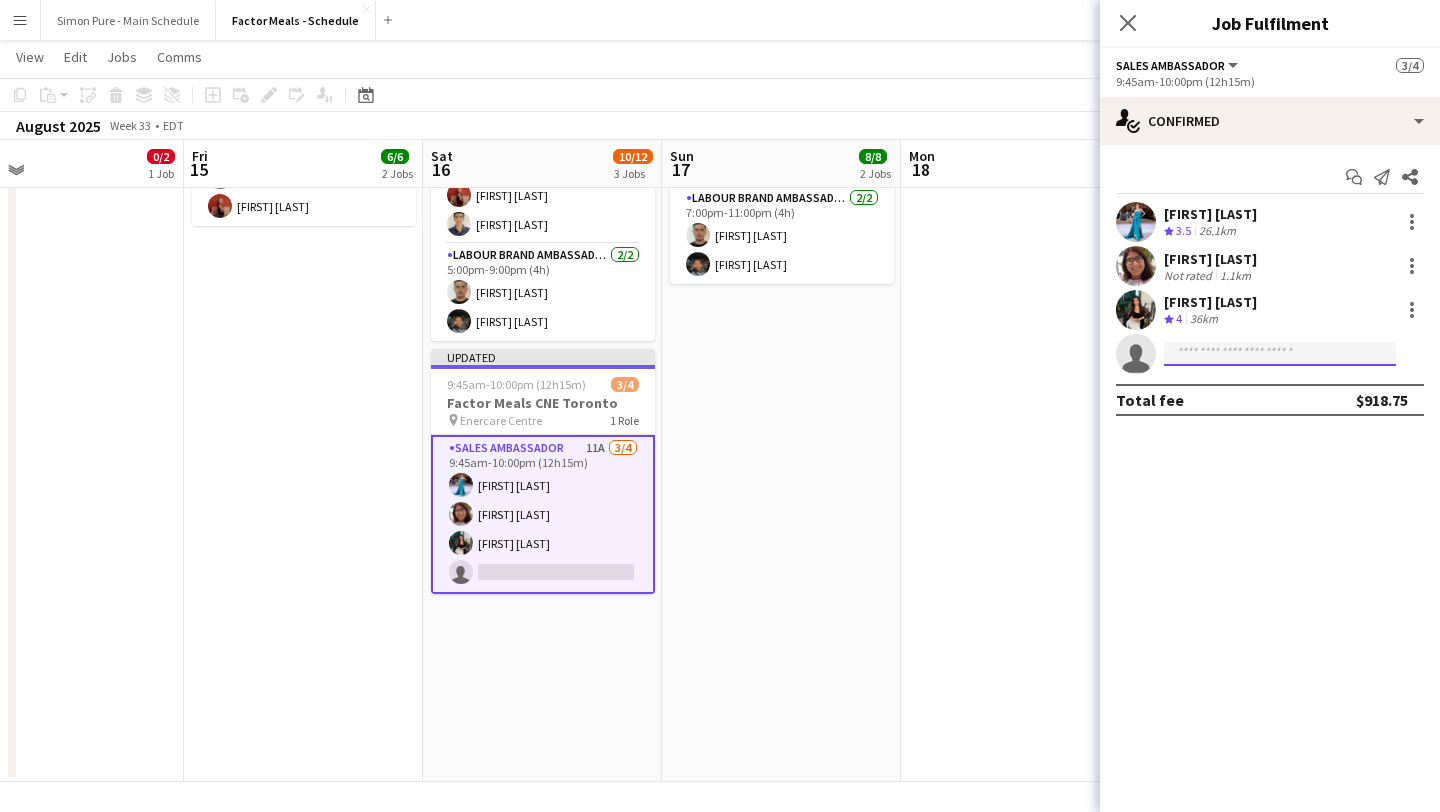 click 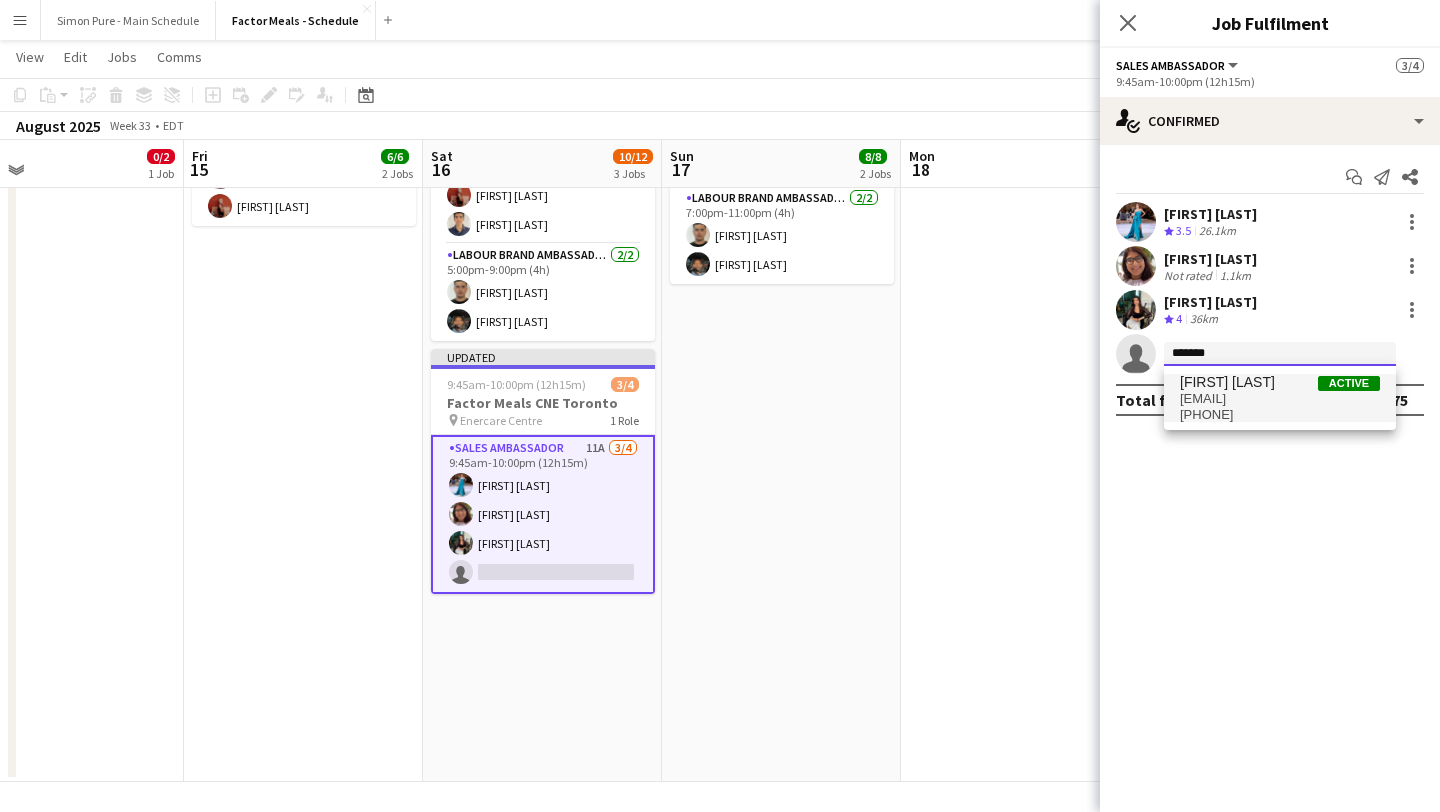 type on "*******" 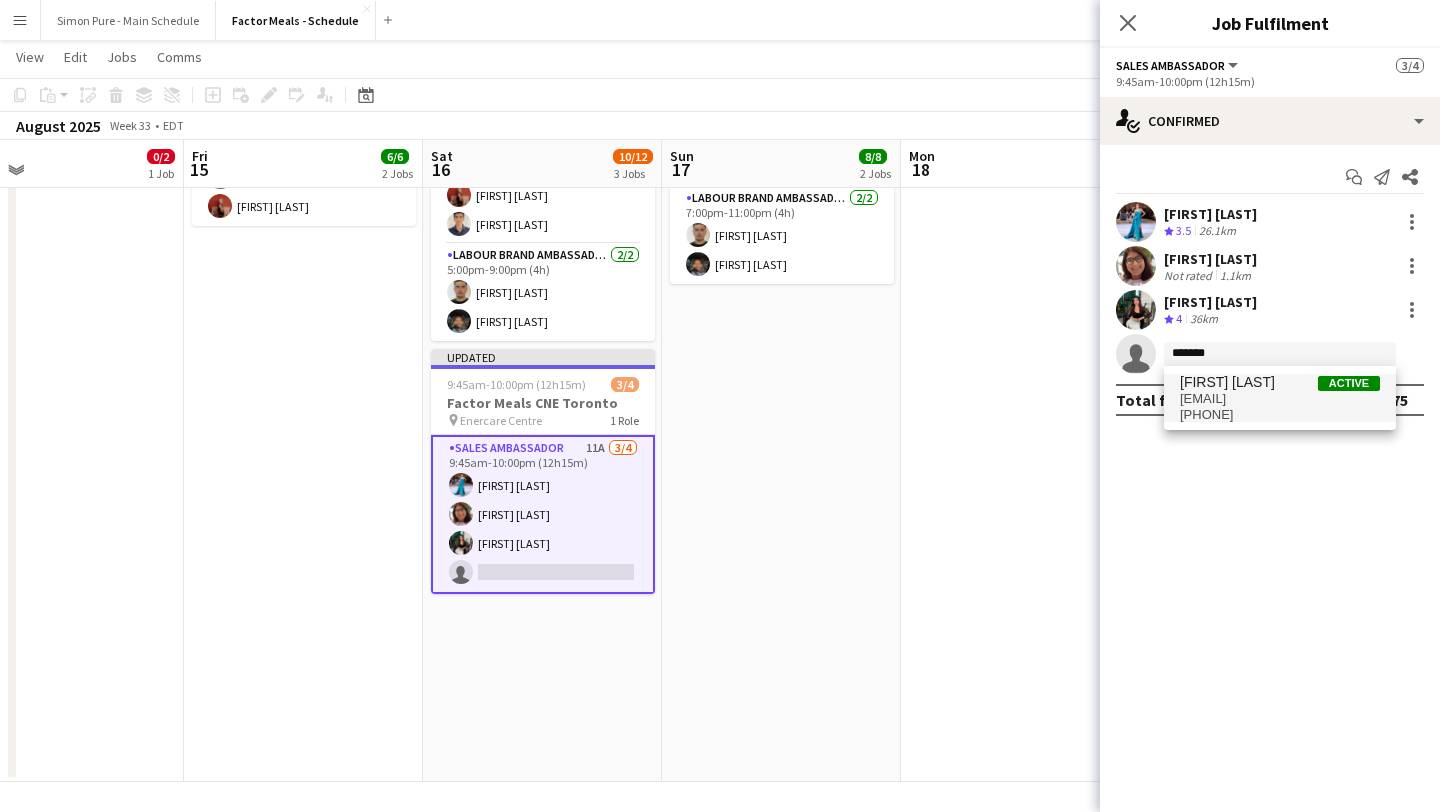 click on "[FIRST] [LAST]" at bounding box center [1227, 382] 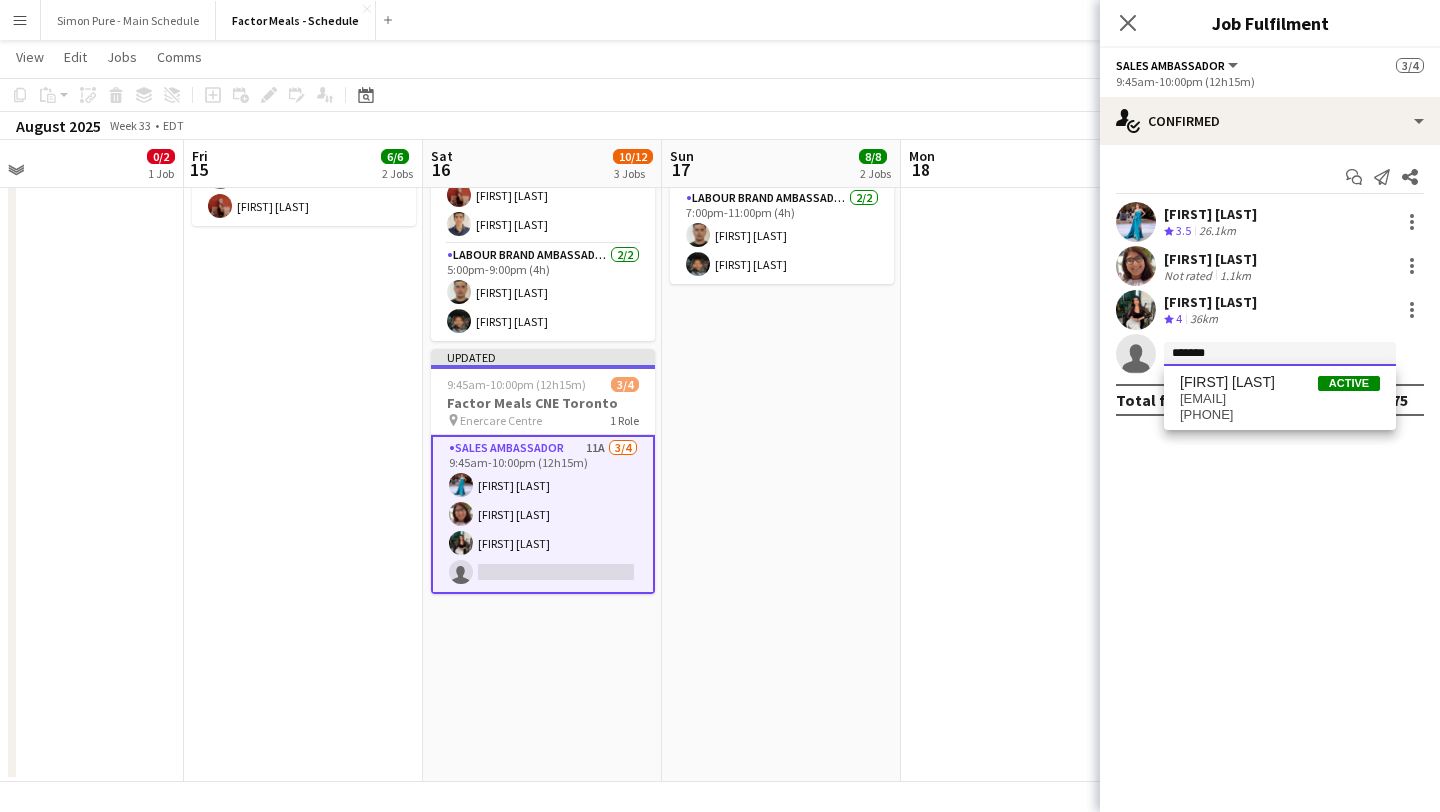 type 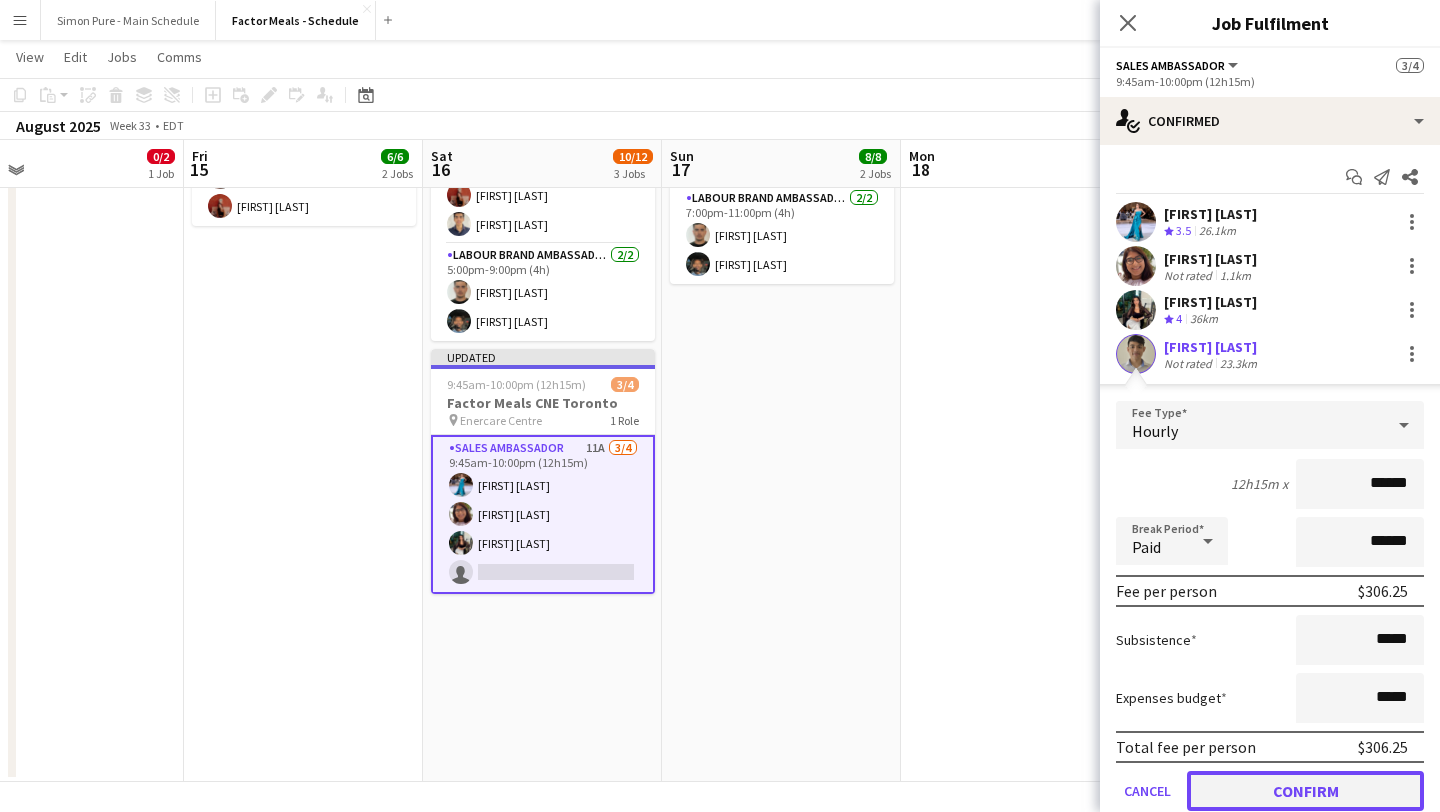 click on "Confirm" at bounding box center [1305, 791] 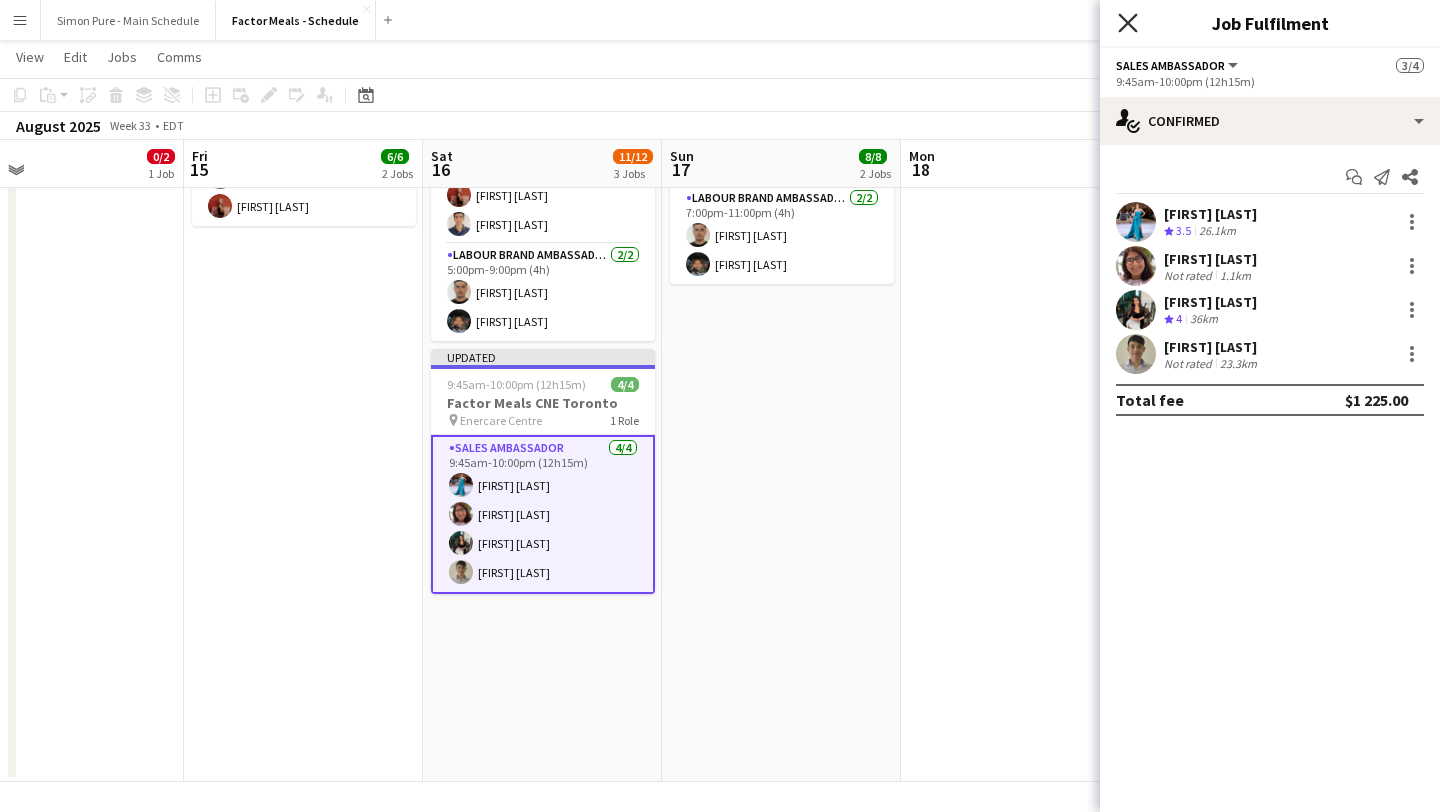 click 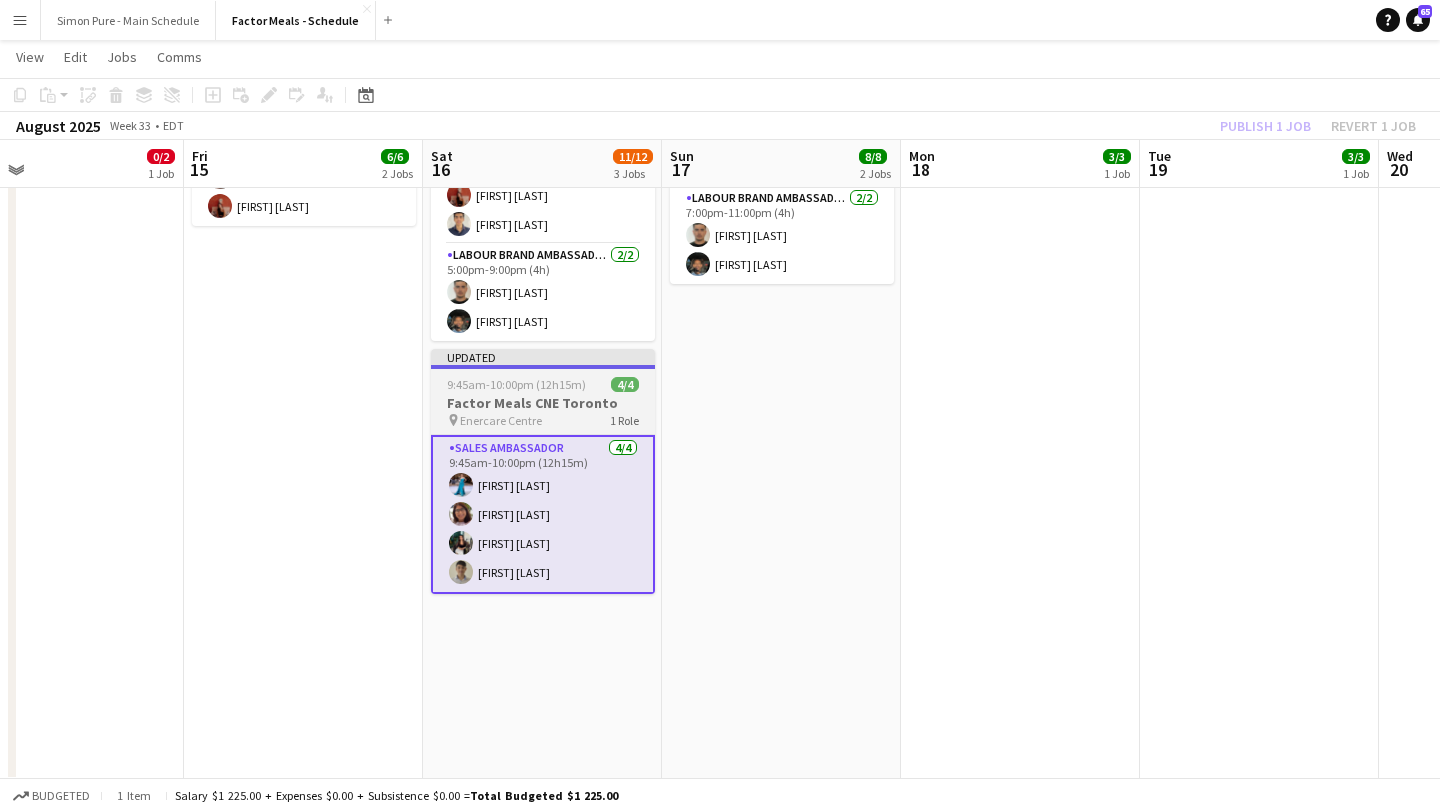 click on "9:45am-10:00pm (12h15m)" at bounding box center (516, 384) 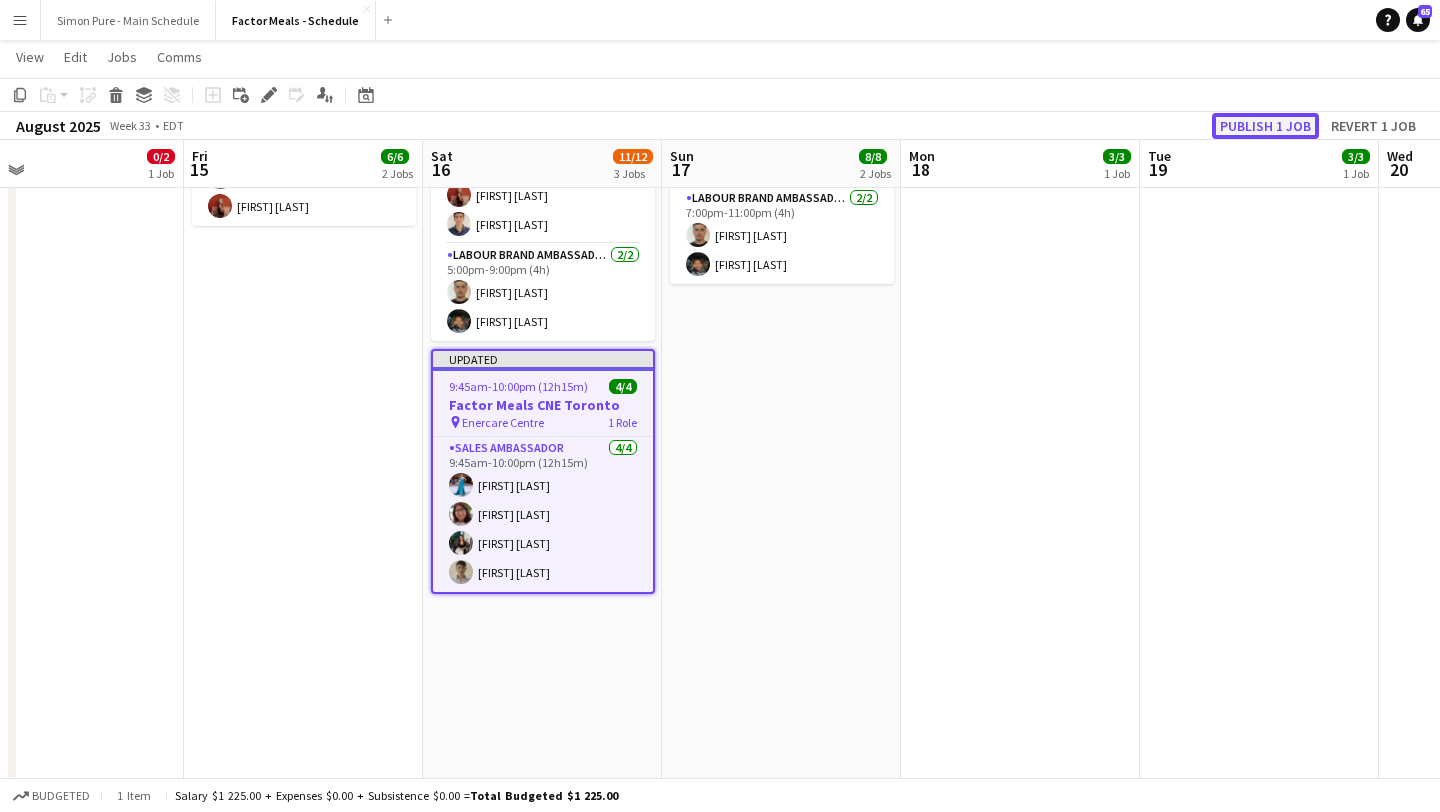 click on "Publish 1 job" 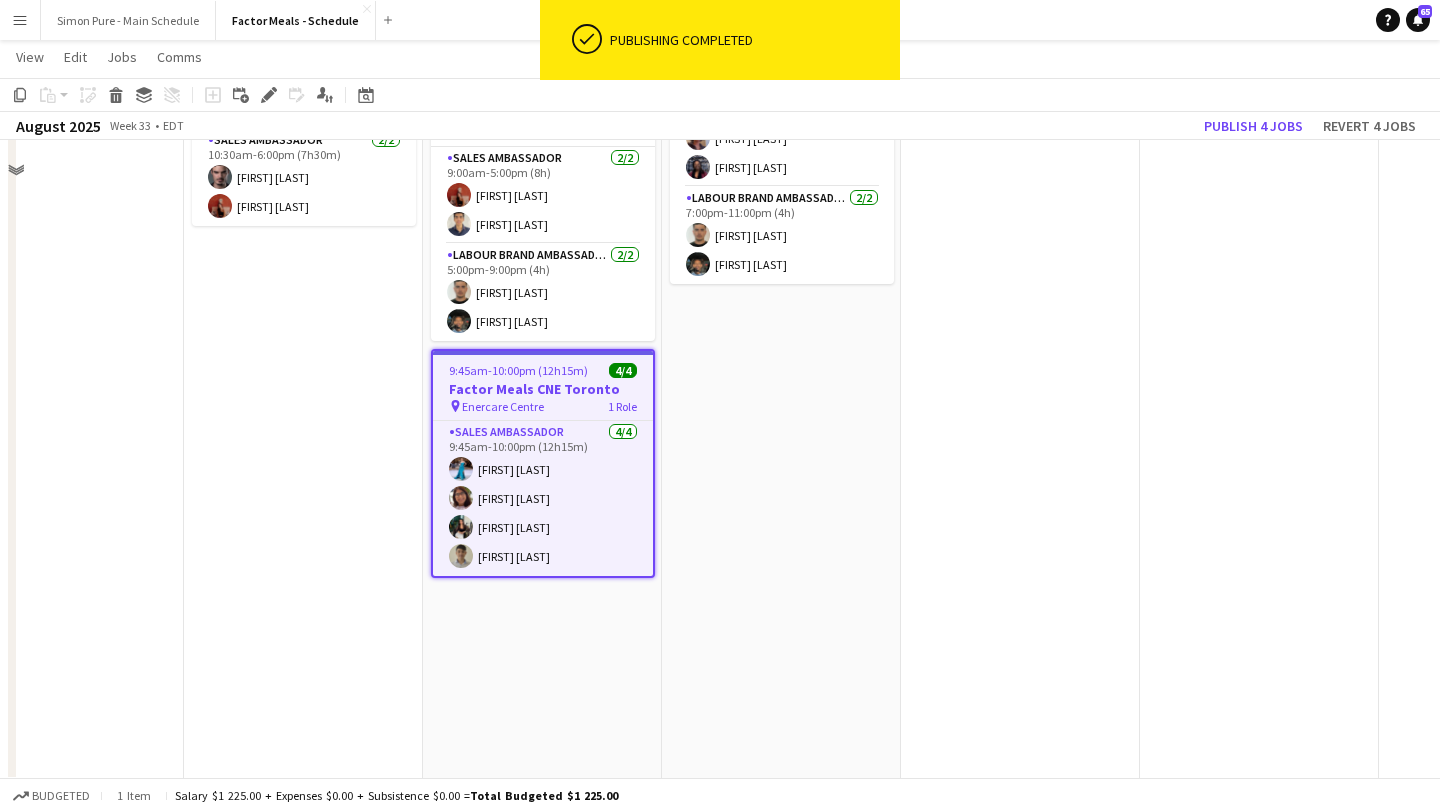 scroll, scrollTop: 0, scrollLeft: 0, axis: both 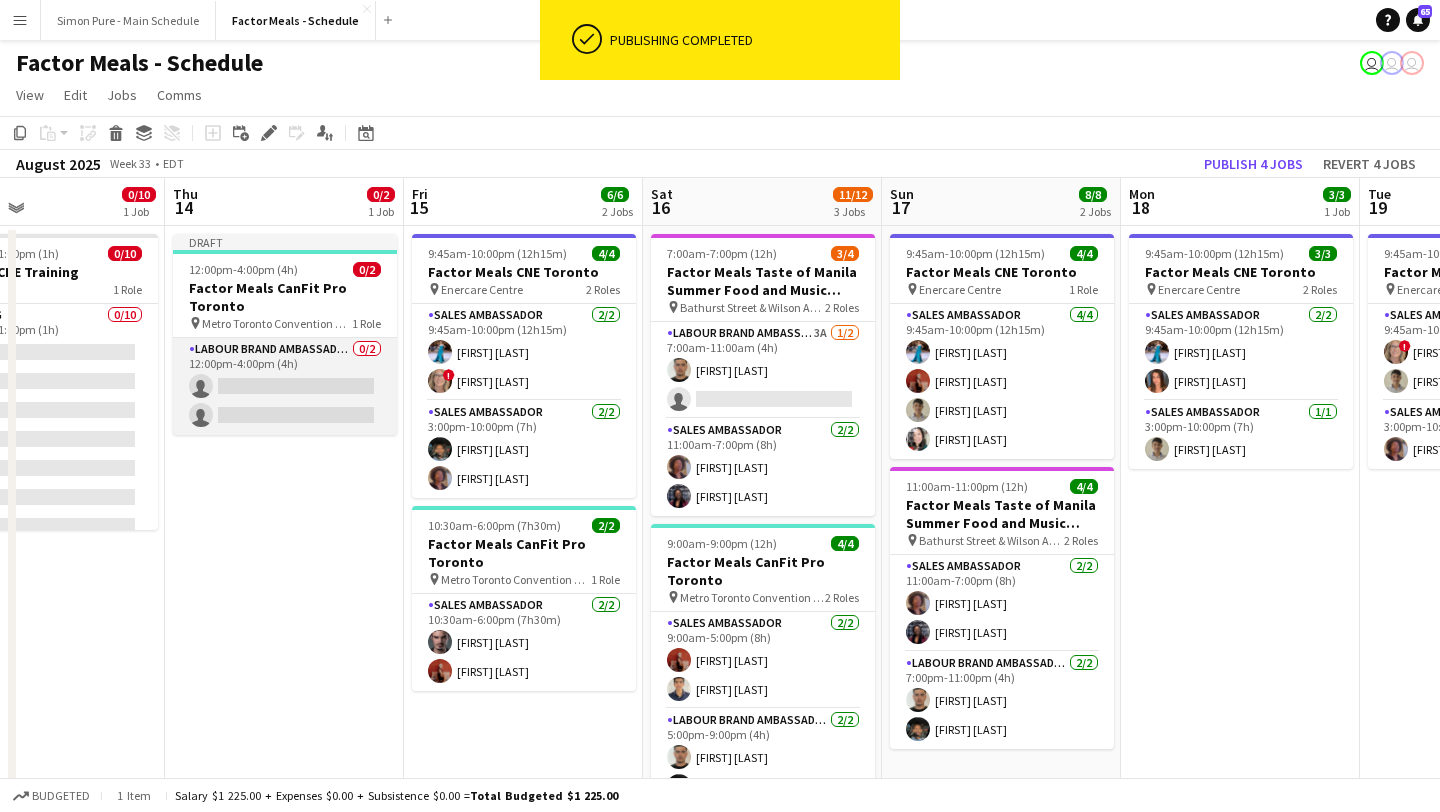 click on "Labour Brand Ambassadors    0/2   12:00pm-4:00pm (4h)
single-neutral-actions
single-neutral-actions" at bounding box center [285, 386] 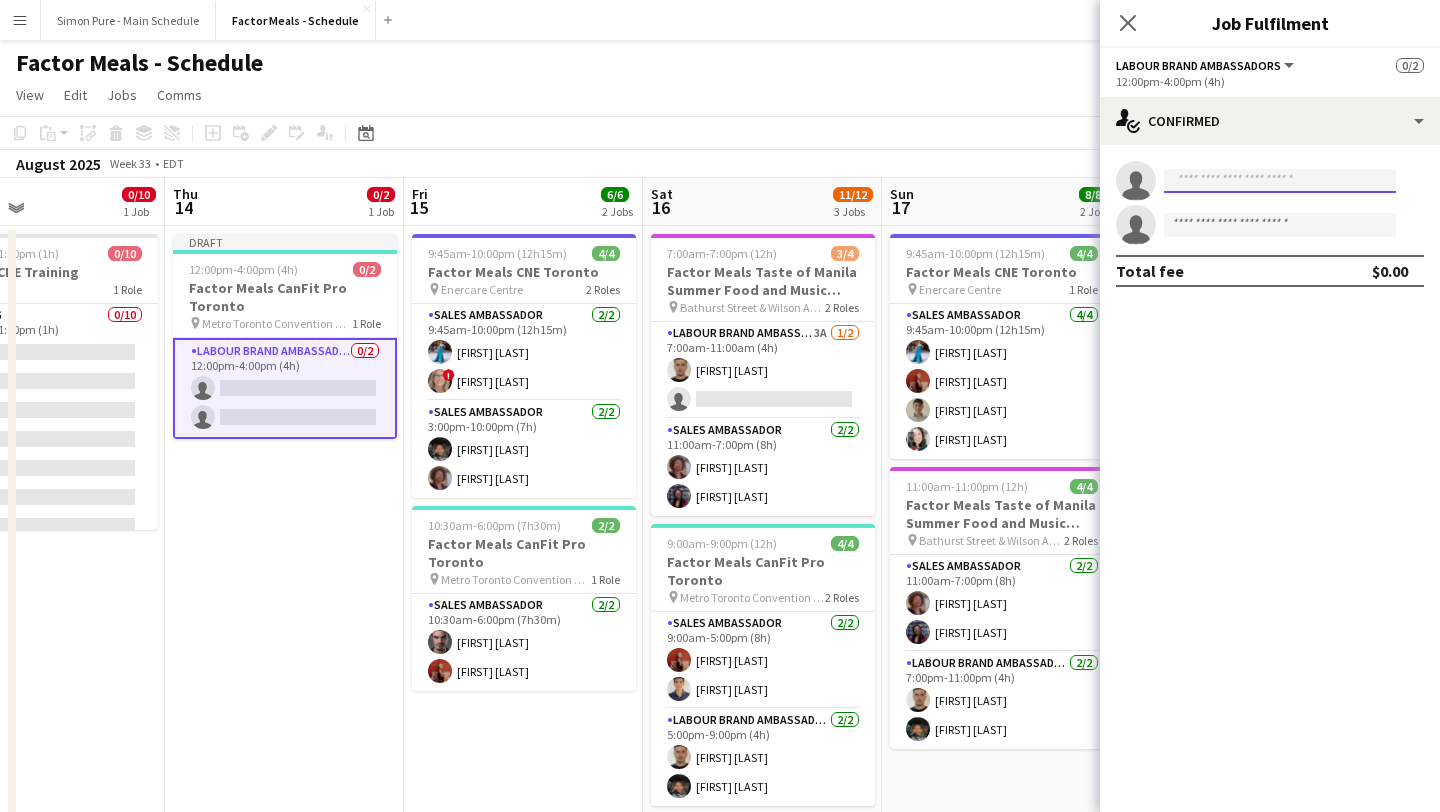 click at bounding box center [1280, 181] 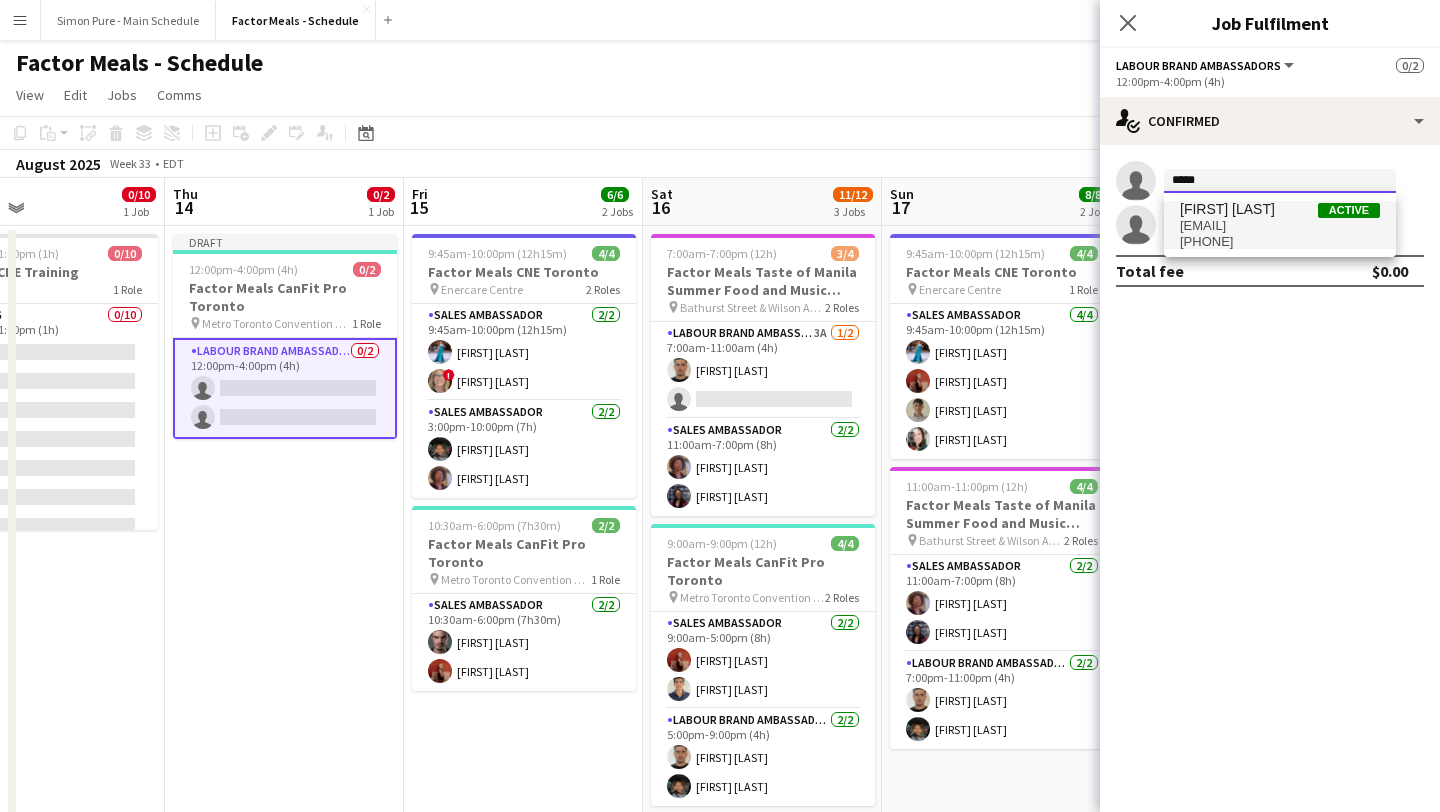 type on "*****" 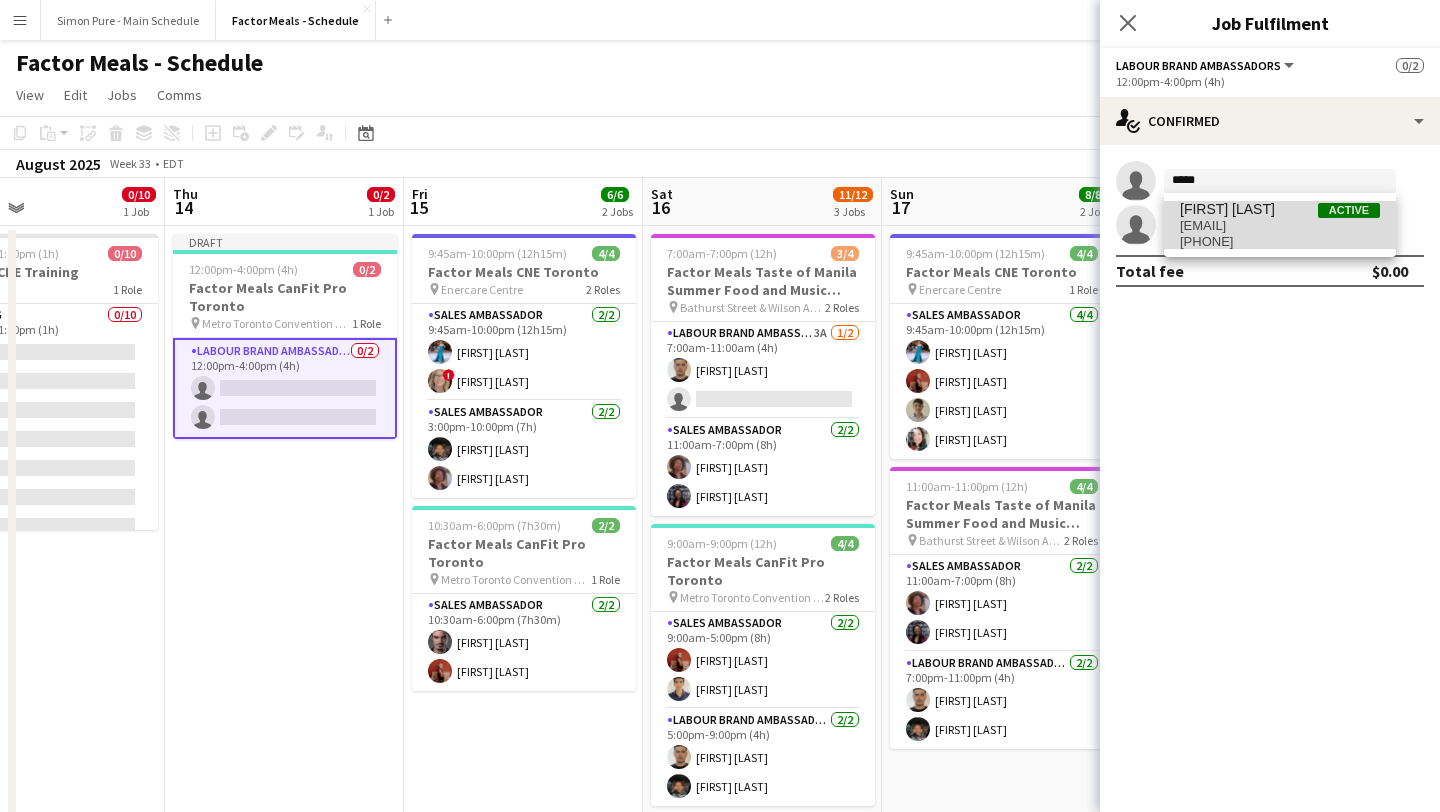 click on "+14375187057" at bounding box center (1280, 242) 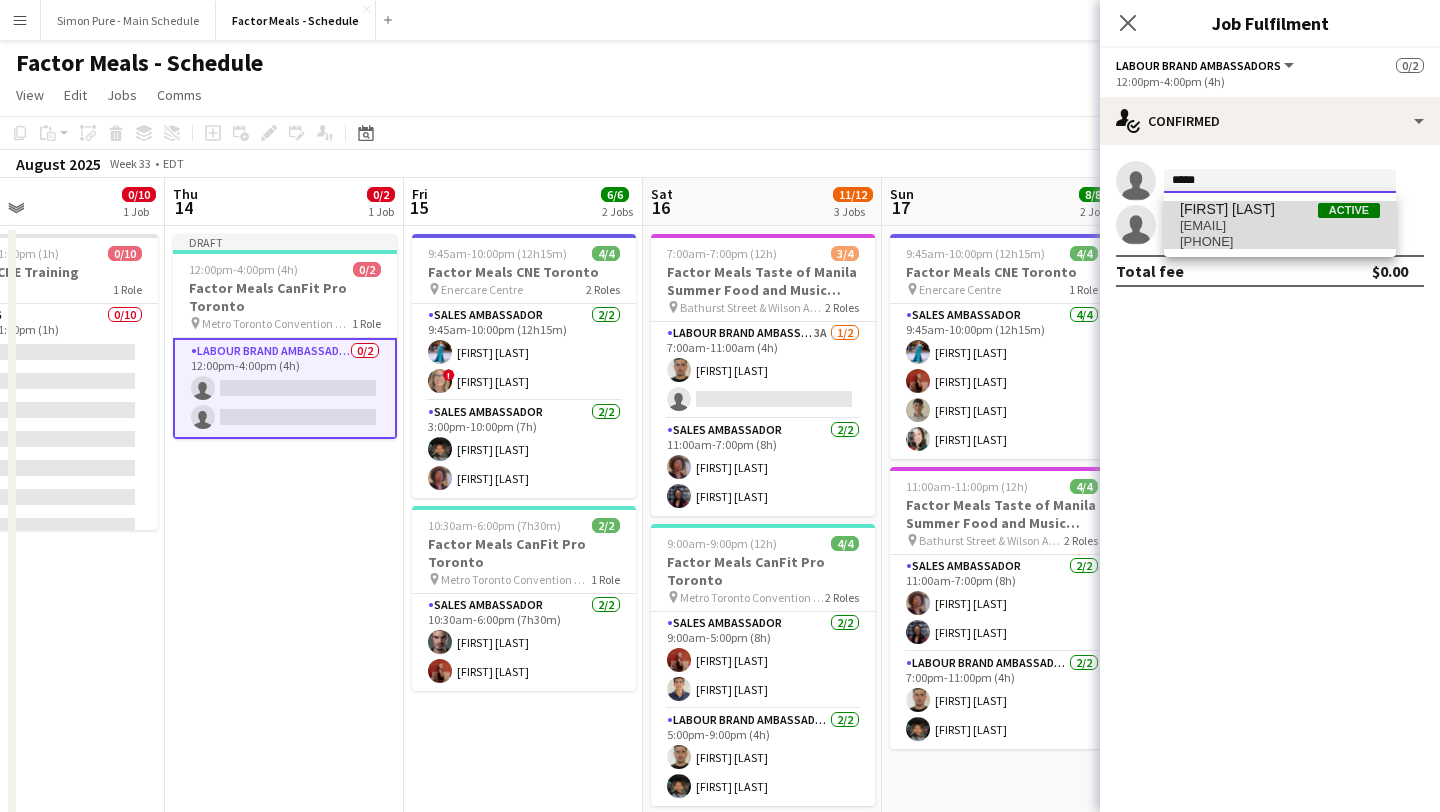 type 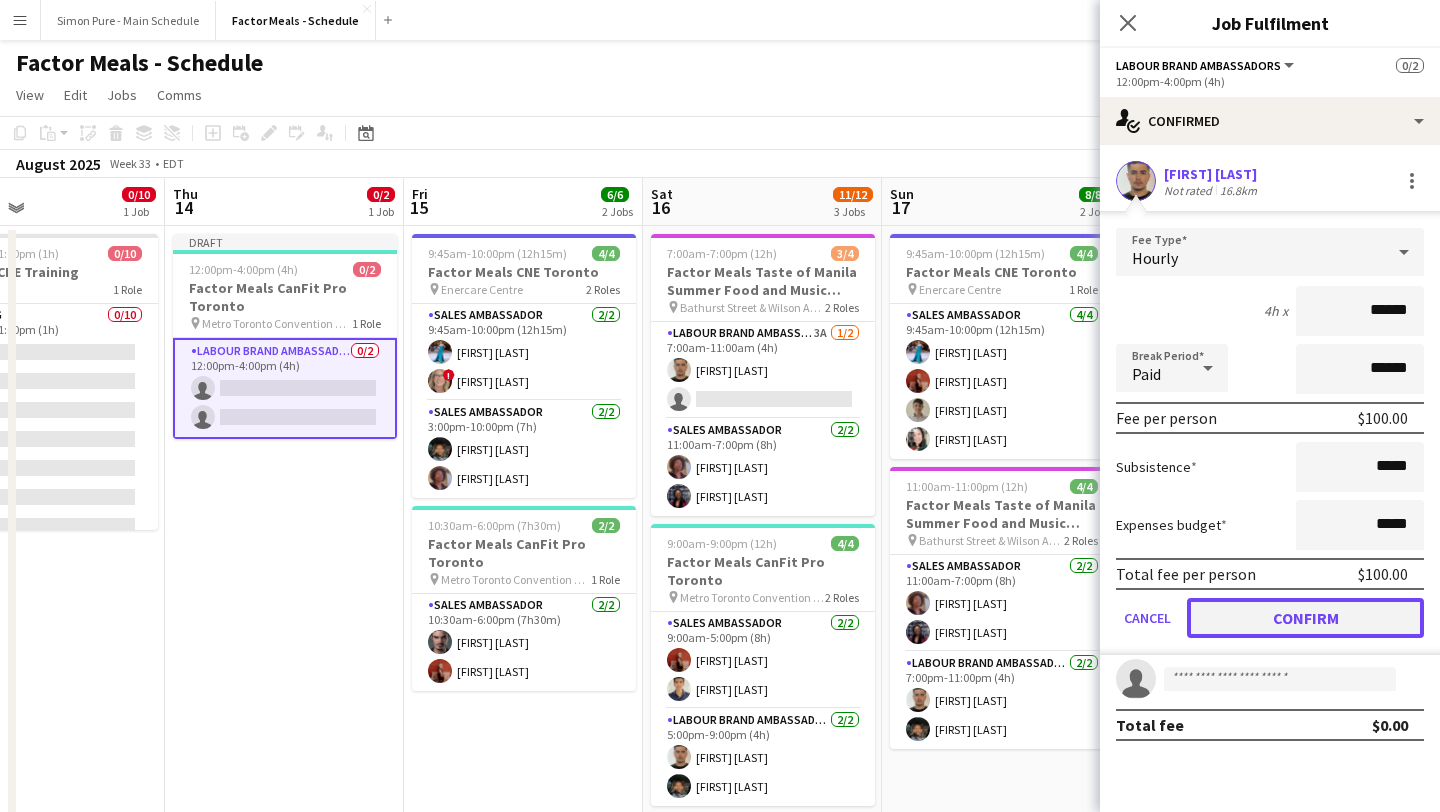 click on "Confirm" at bounding box center (1305, 618) 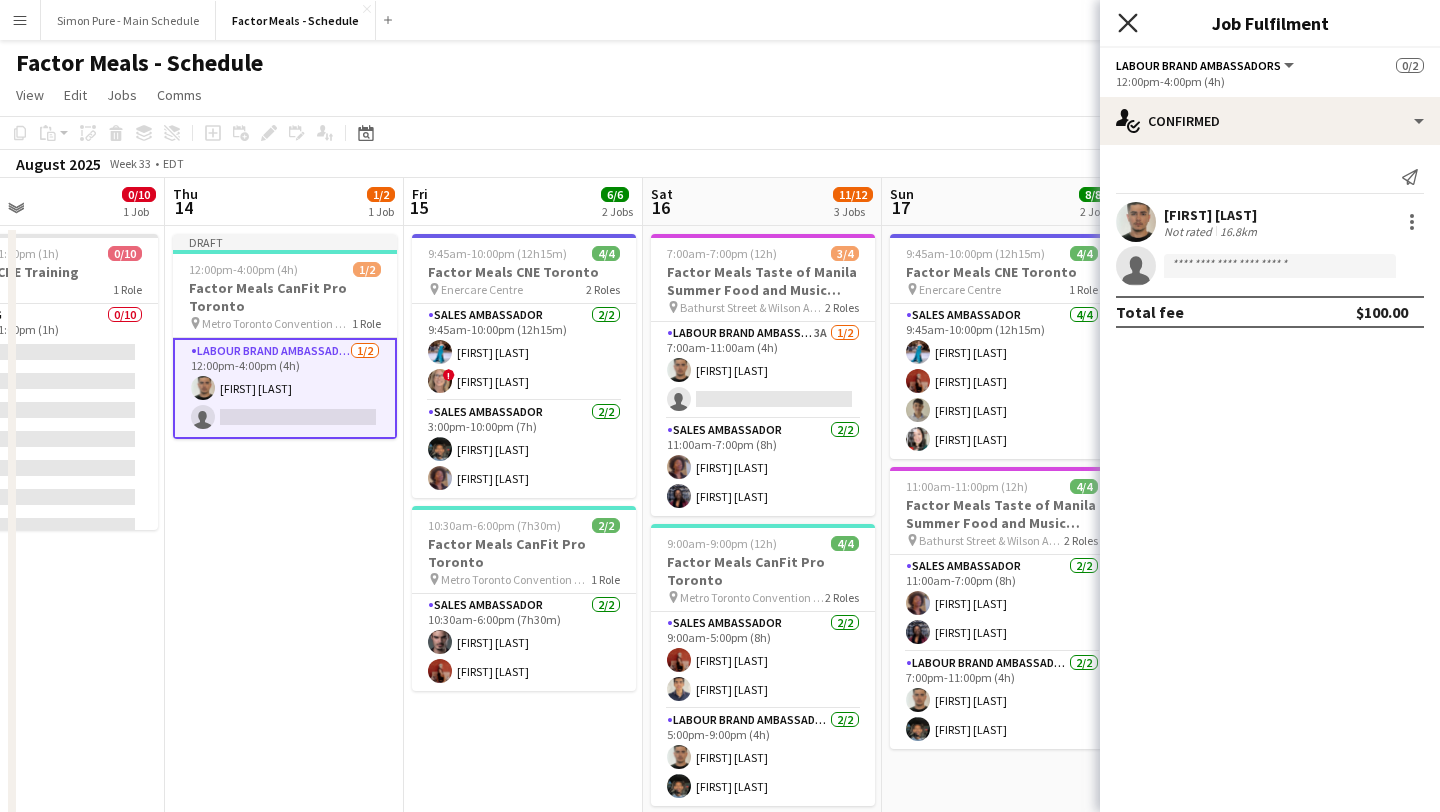 click 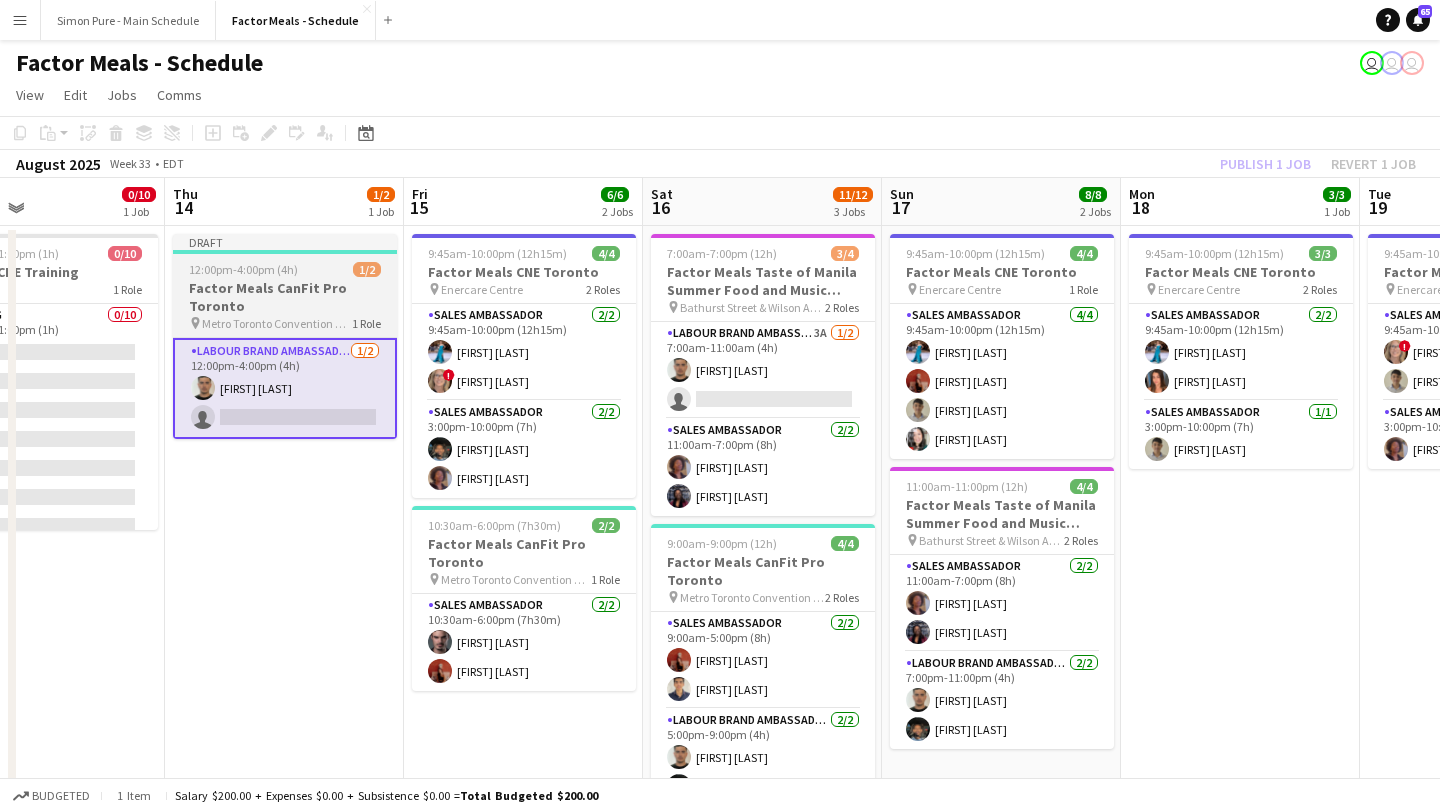 click on "12:00pm-4:00pm (4h)" at bounding box center (243, 269) 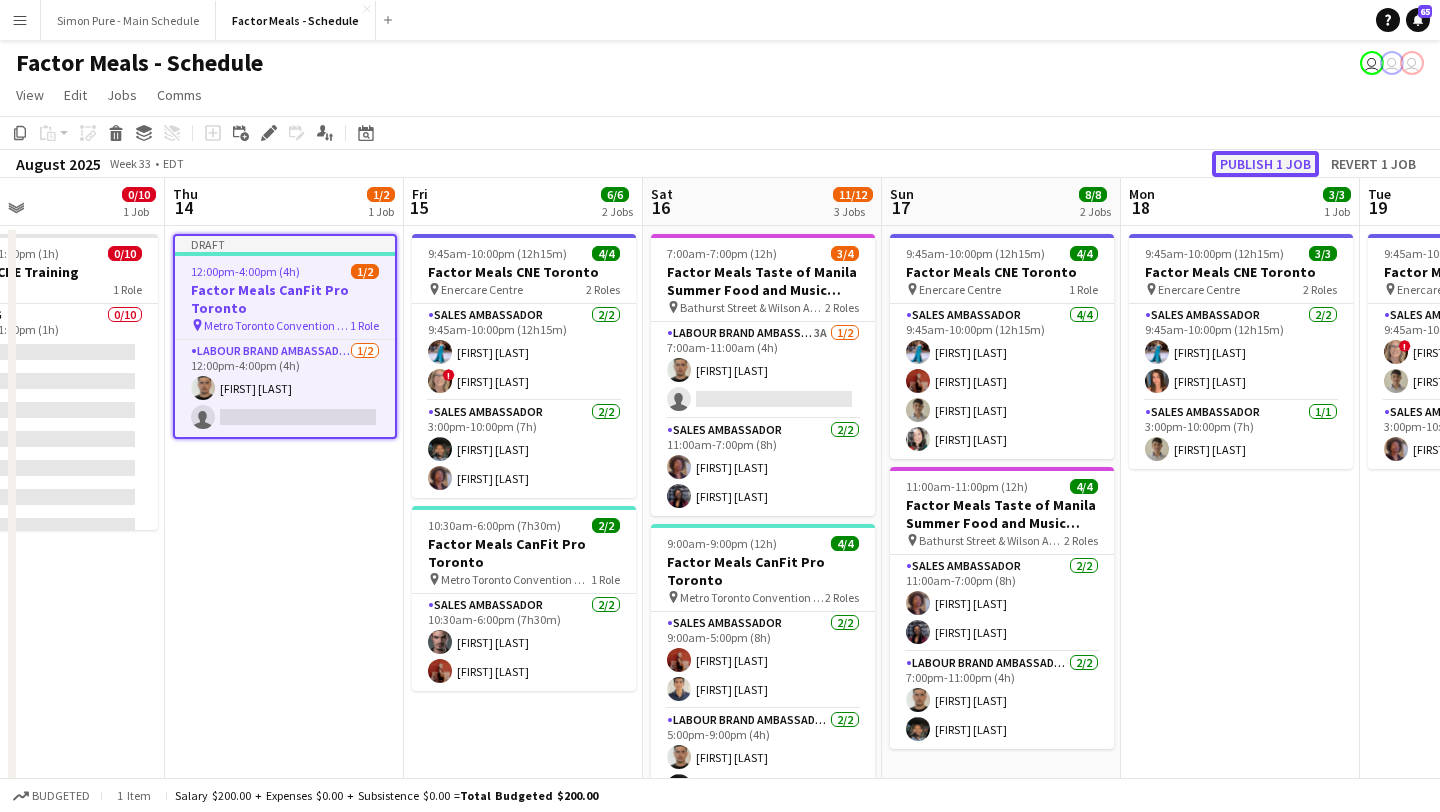 click on "Publish 1 job" 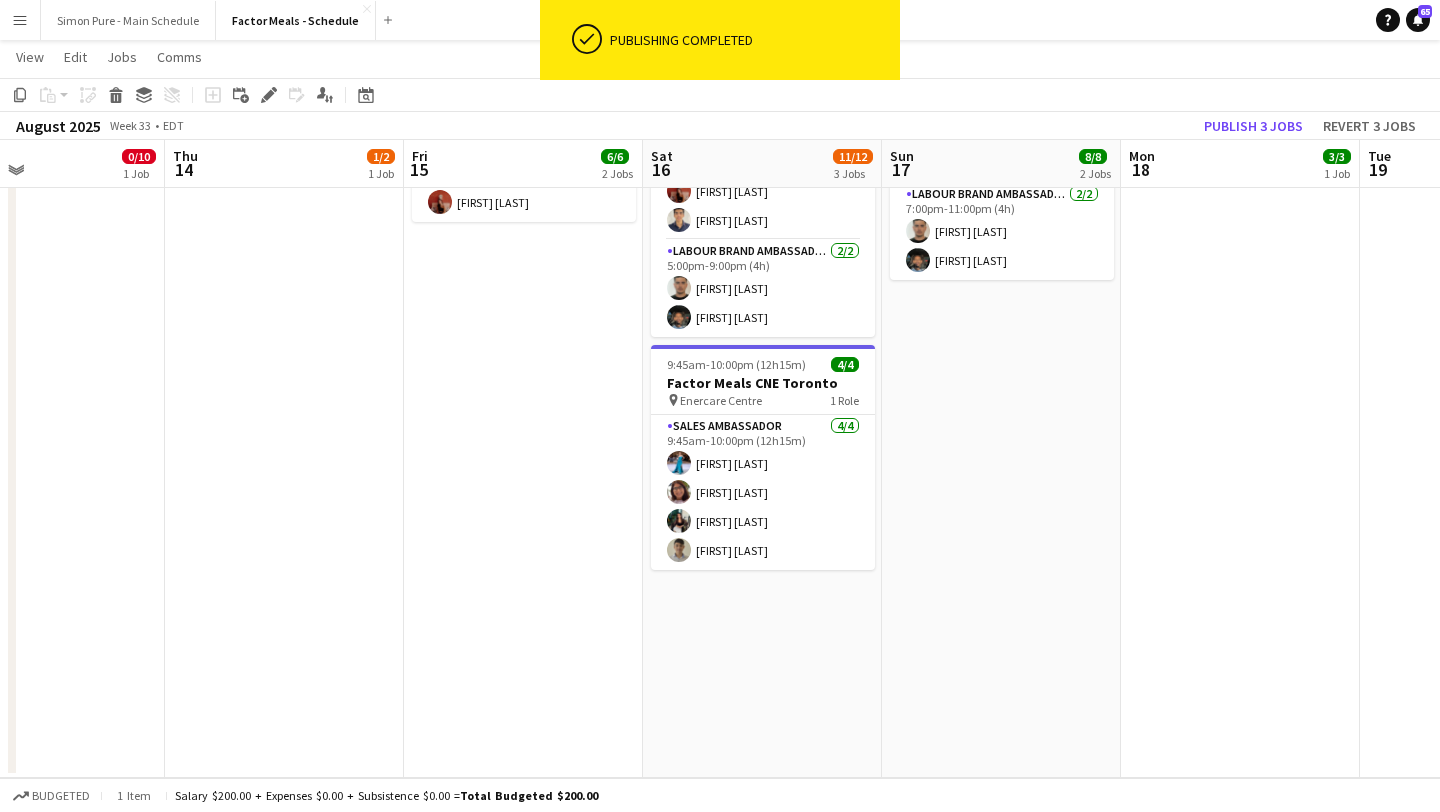 scroll, scrollTop: 0, scrollLeft: 0, axis: both 